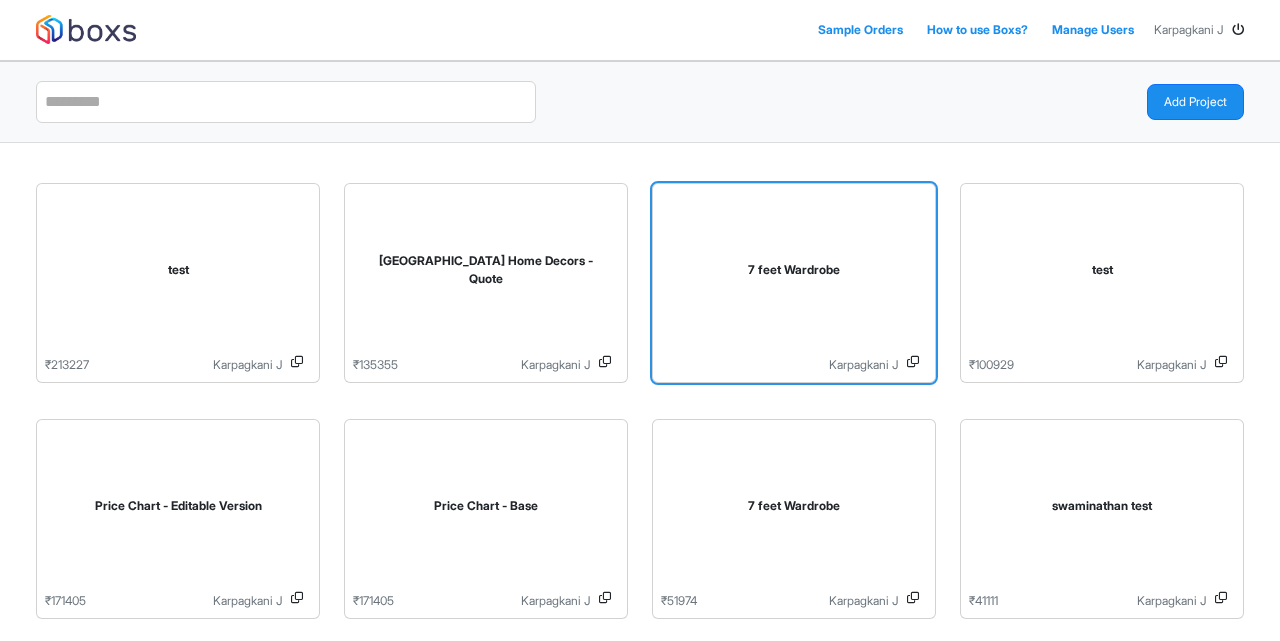 scroll, scrollTop: 0, scrollLeft: 0, axis: both 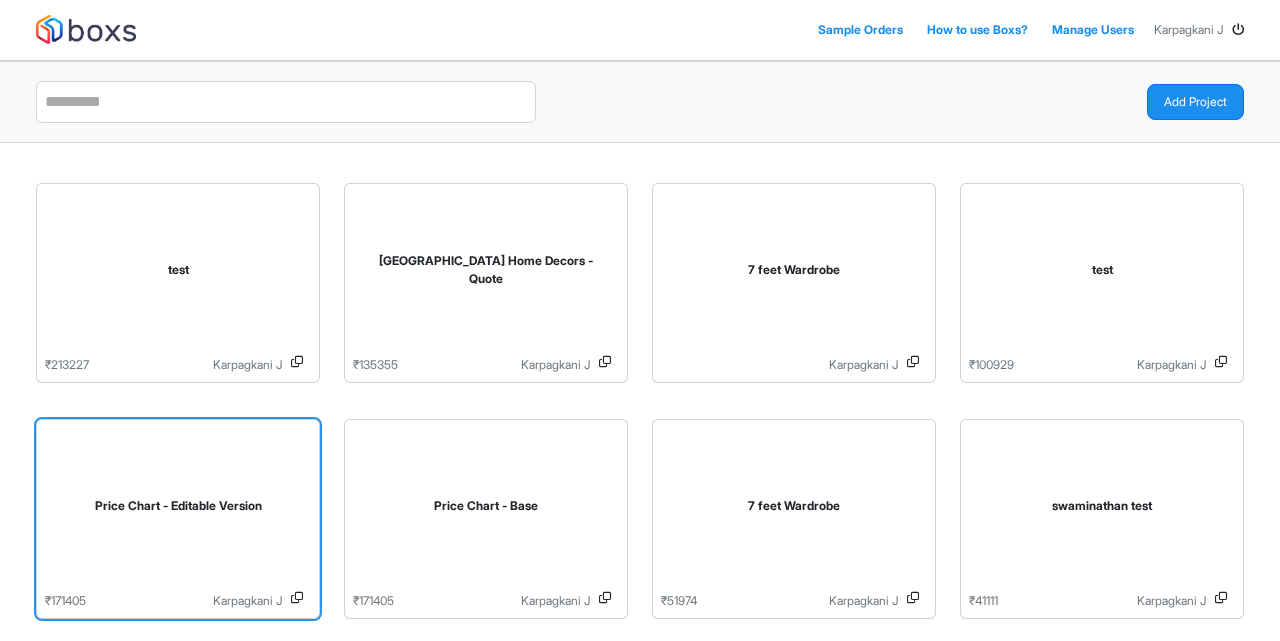 click on "Price Chart - Editable Version" at bounding box center [178, 510] 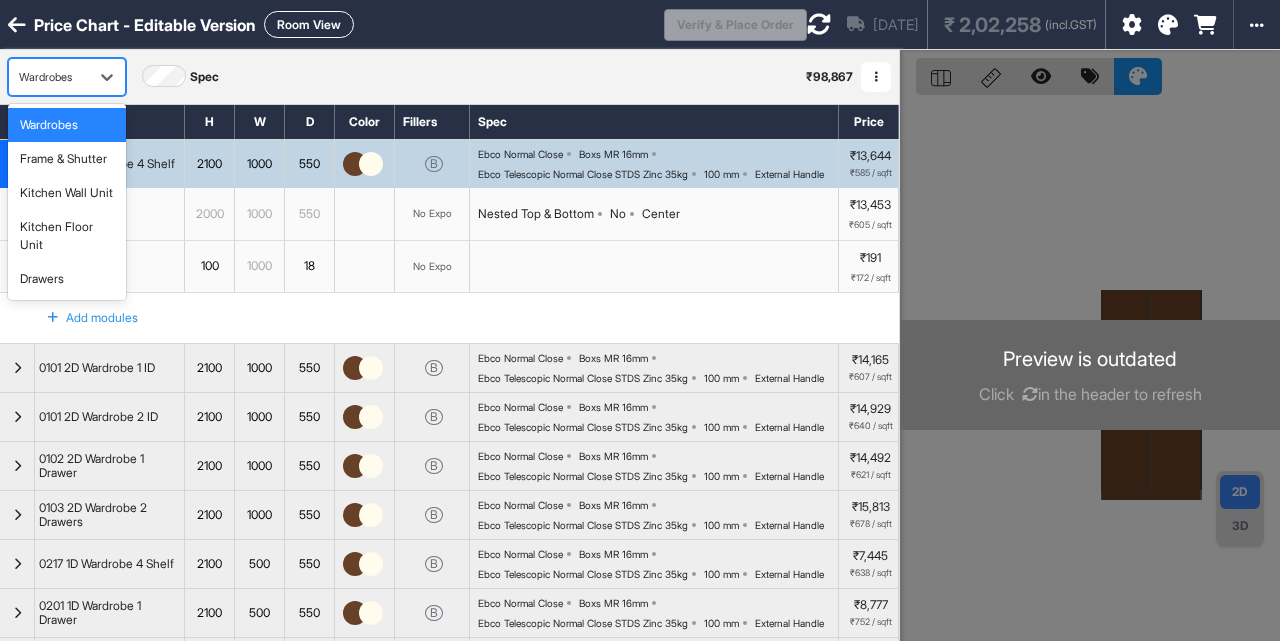 click on "Wardrobes" at bounding box center (67, 77) 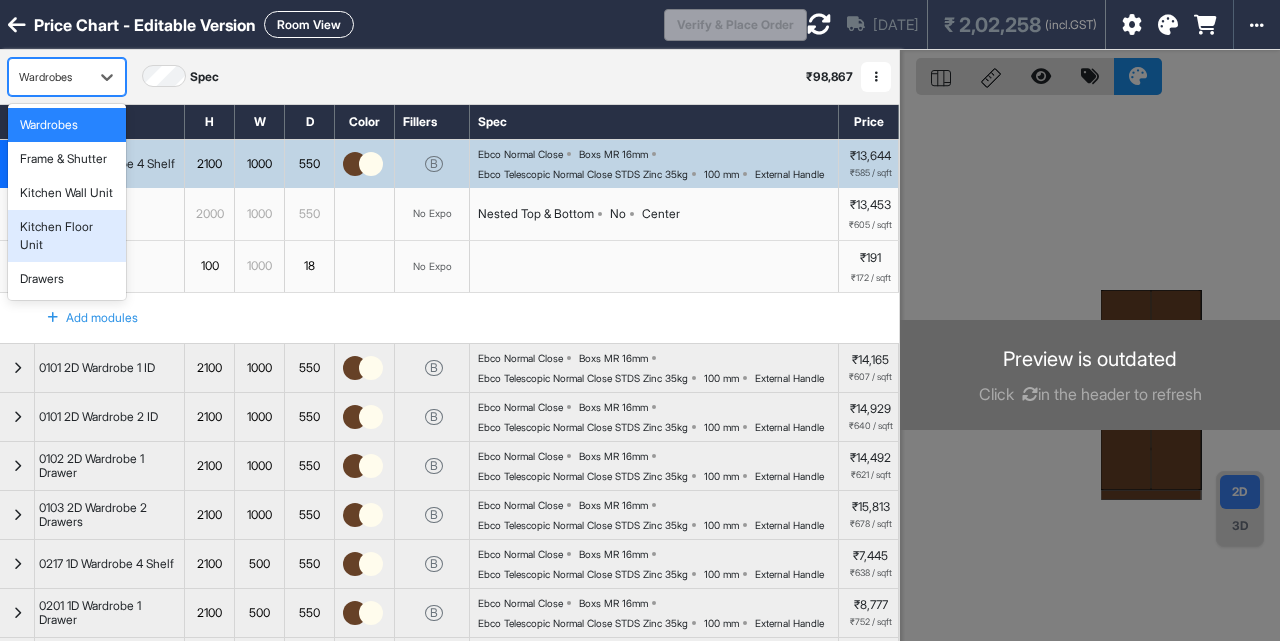 click on "Kitchen Floor Unit" at bounding box center (67, 236) 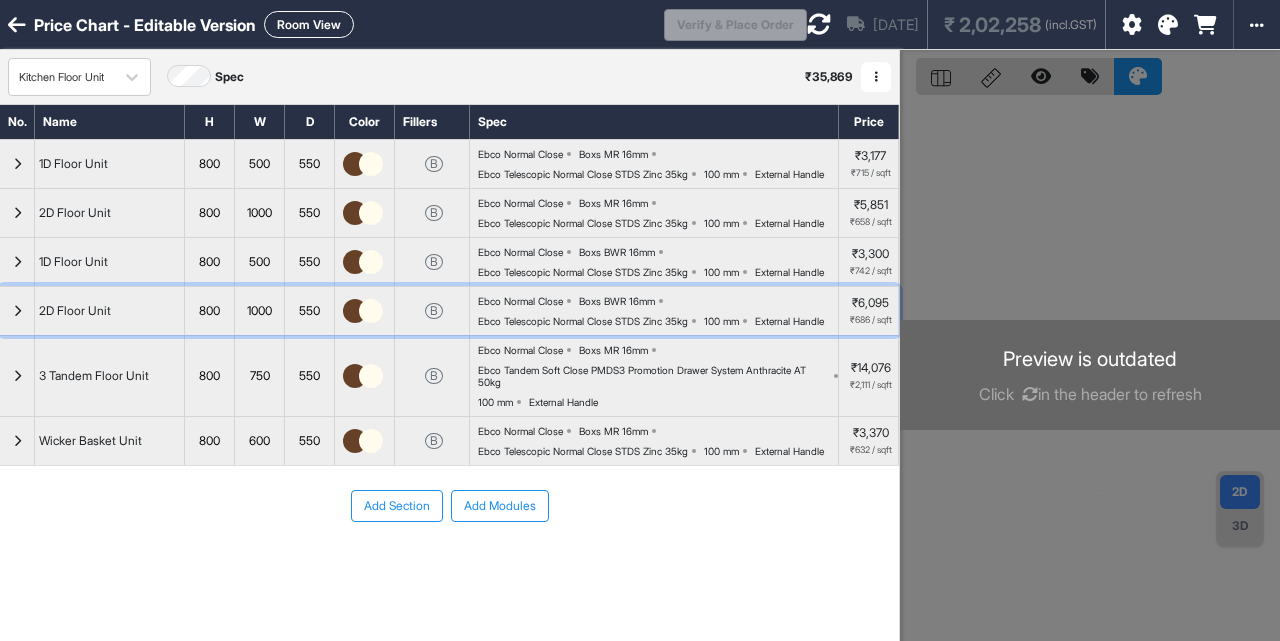 click at bounding box center [17, 311] 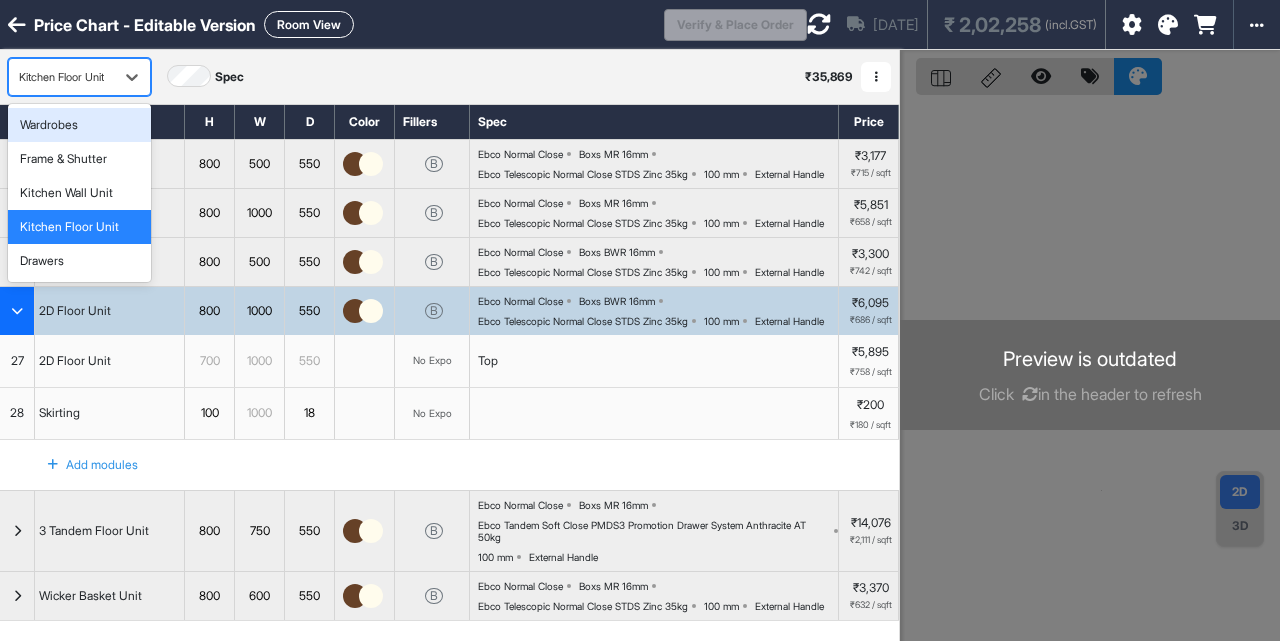 click on "Kitchen Floor Unit" at bounding box center (79, 77) 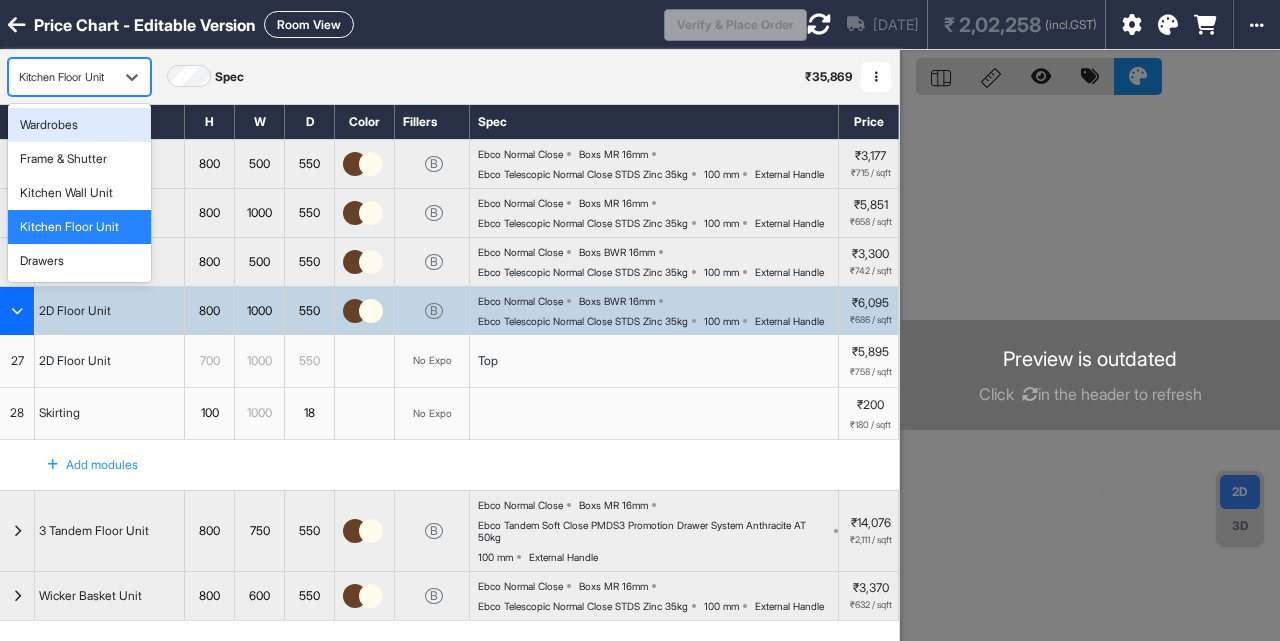 click on "Wardrobes" at bounding box center [49, 125] 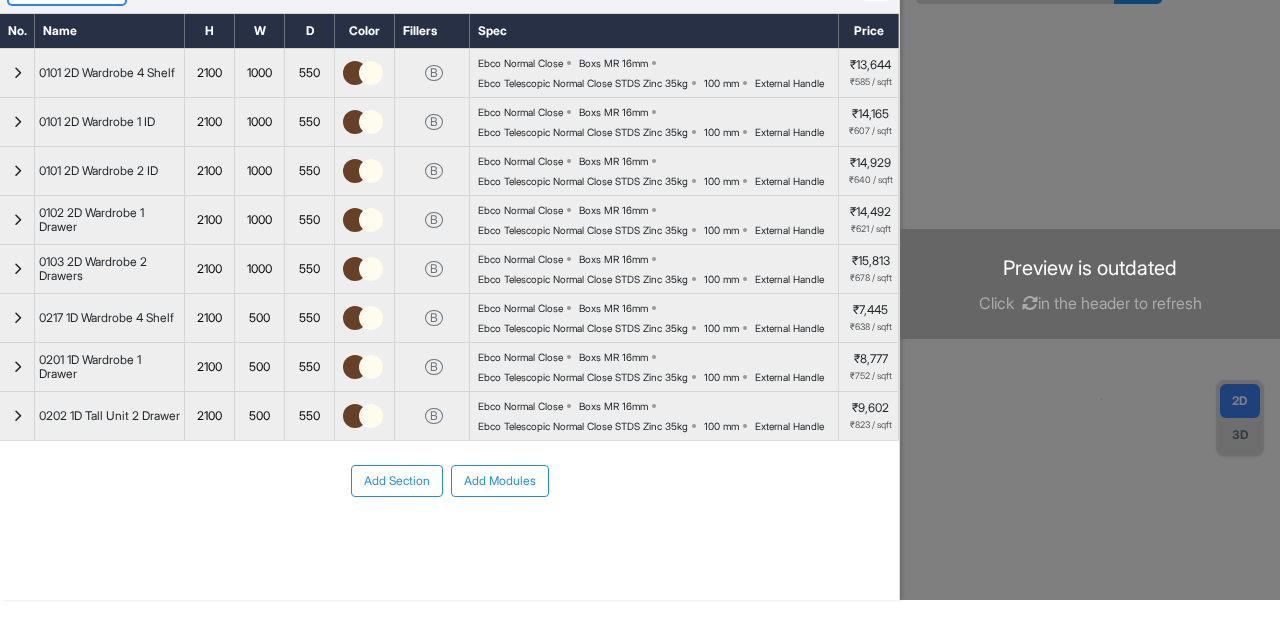 scroll, scrollTop: 161, scrollLeft: 0, axis: vertical 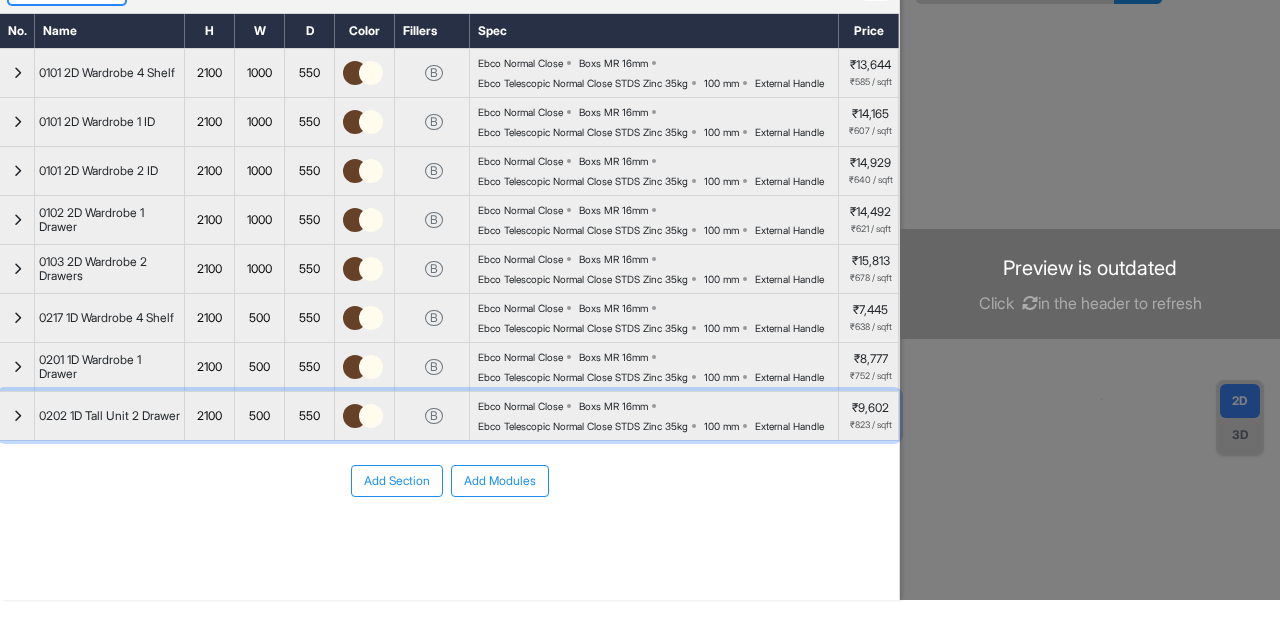 click at bounding box center [17, 416] 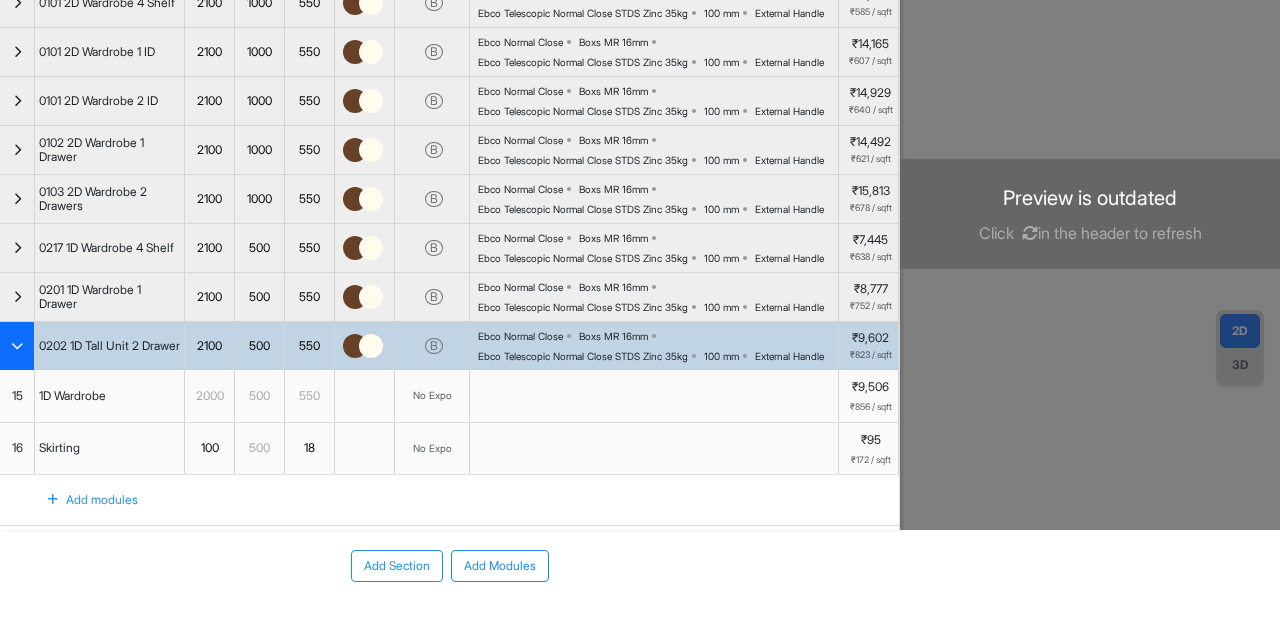 click on "1D Wardrobe" at bounding box center (72, 396) 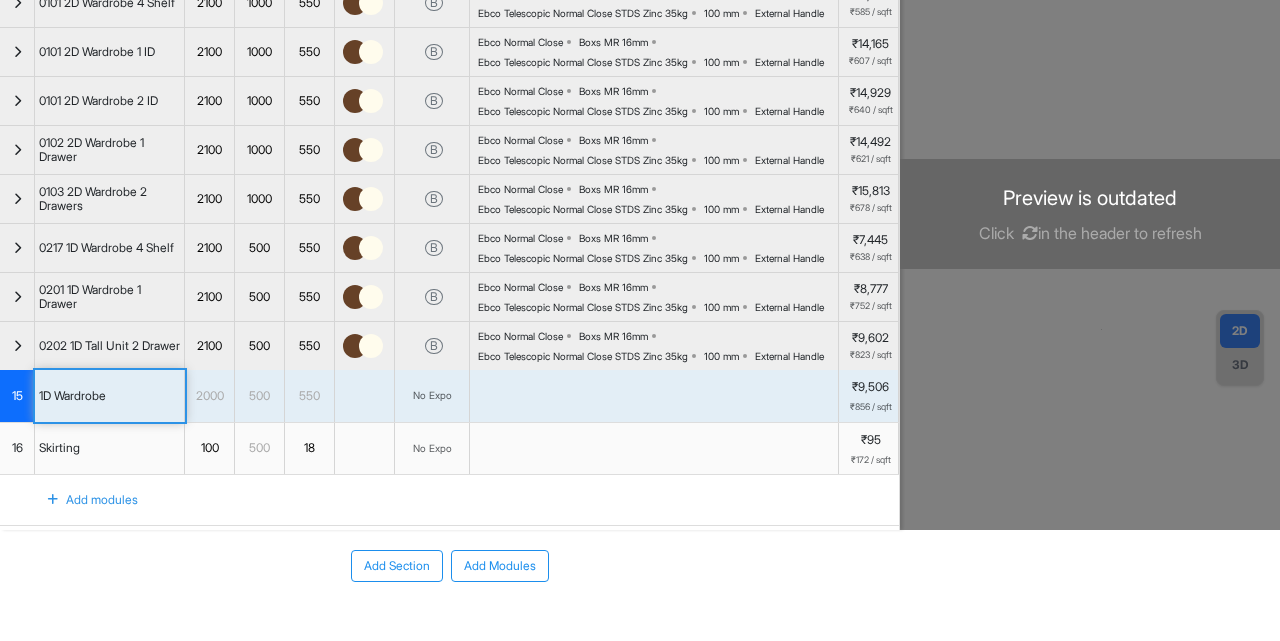 scroll, scrollTop: 0, scrollLeft: 0, axis: both 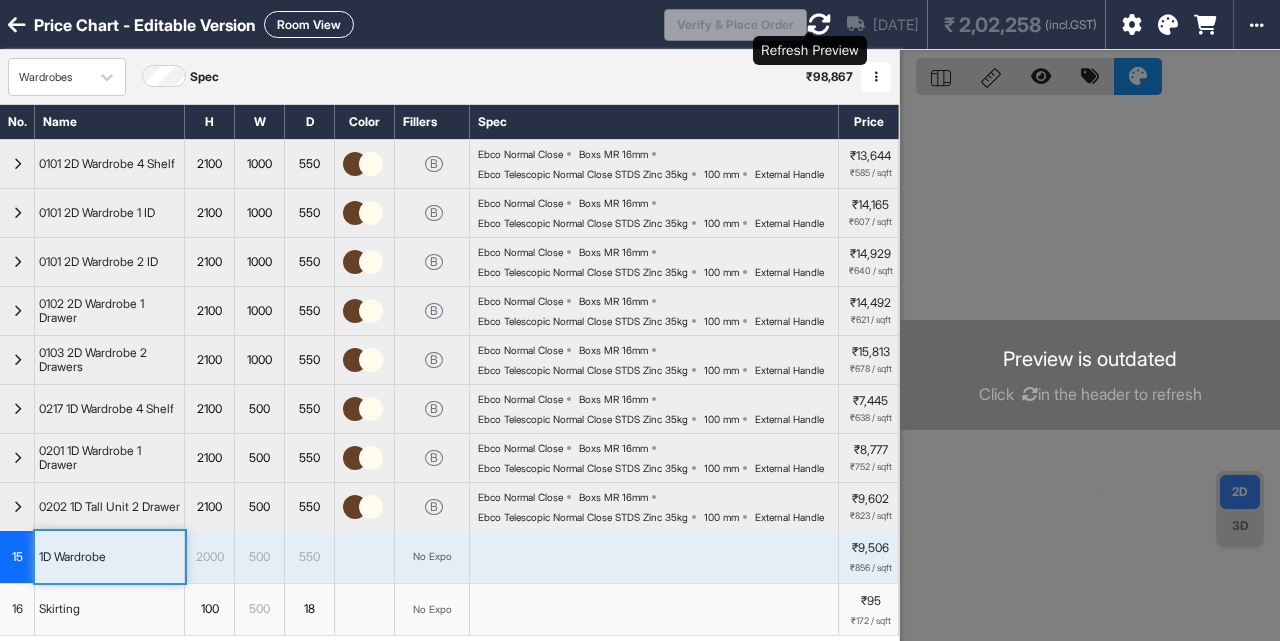 click at bounding box center (819, 24) 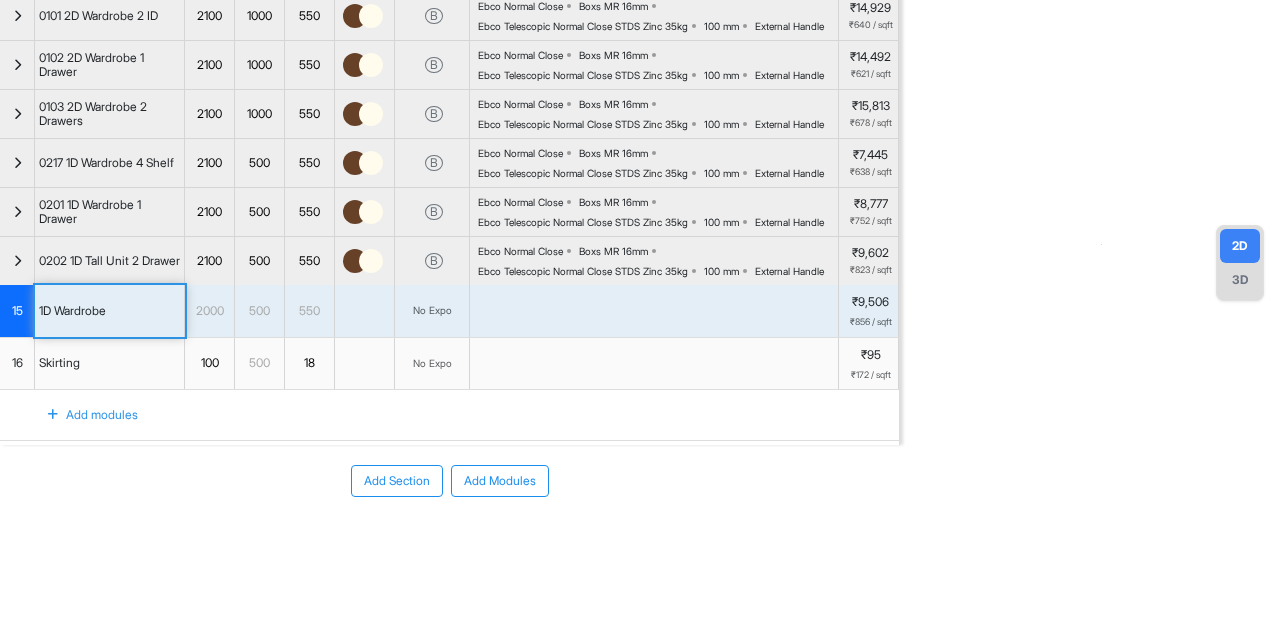 scroll, scrollTop: 406, scrollLeft: 0, axis: vertical 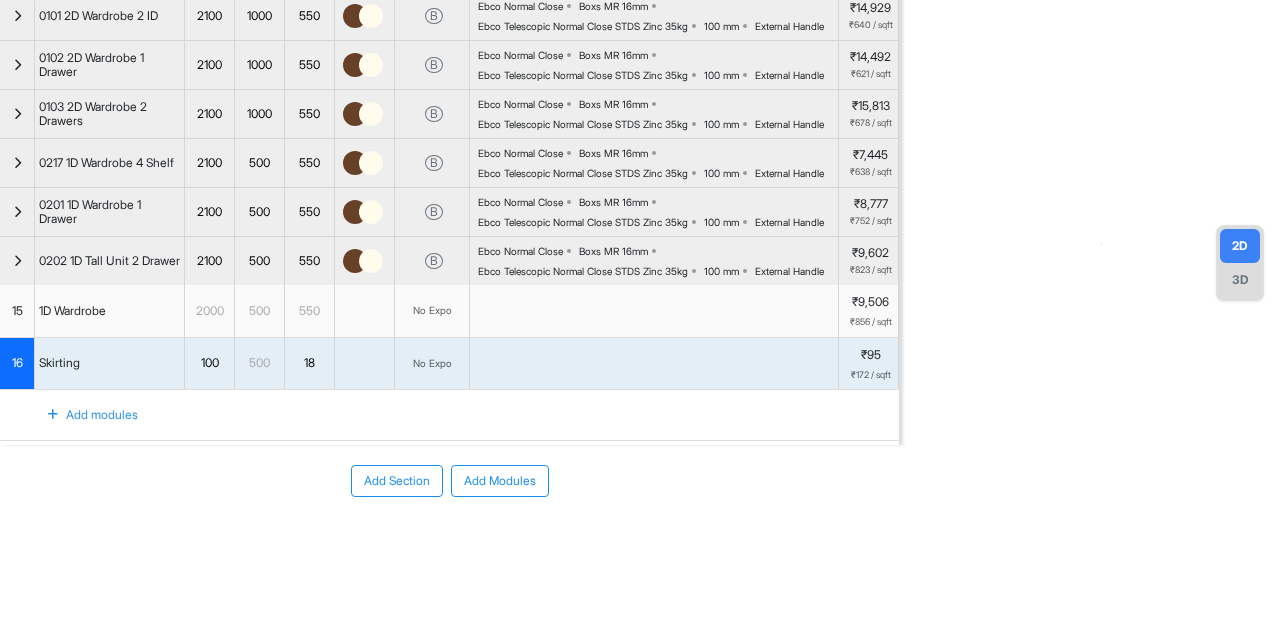 click on "15" at bounding box center [17, 311] 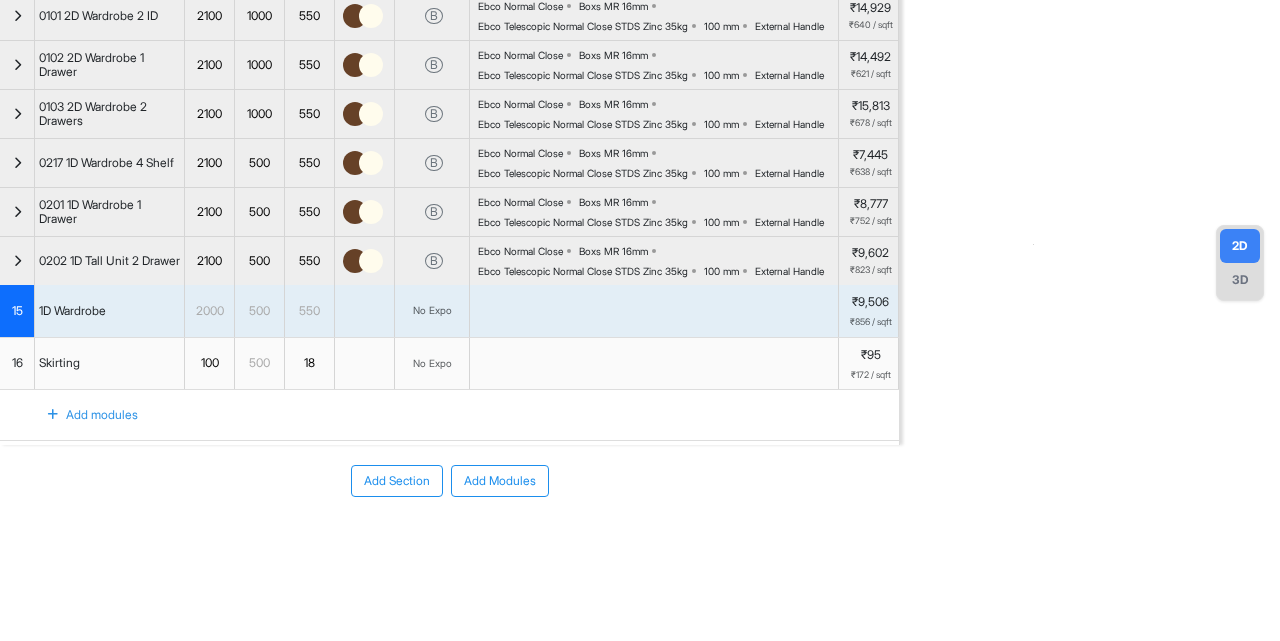 scroll, scrollTop: 403, scrollLeft: 0, axis: vertical 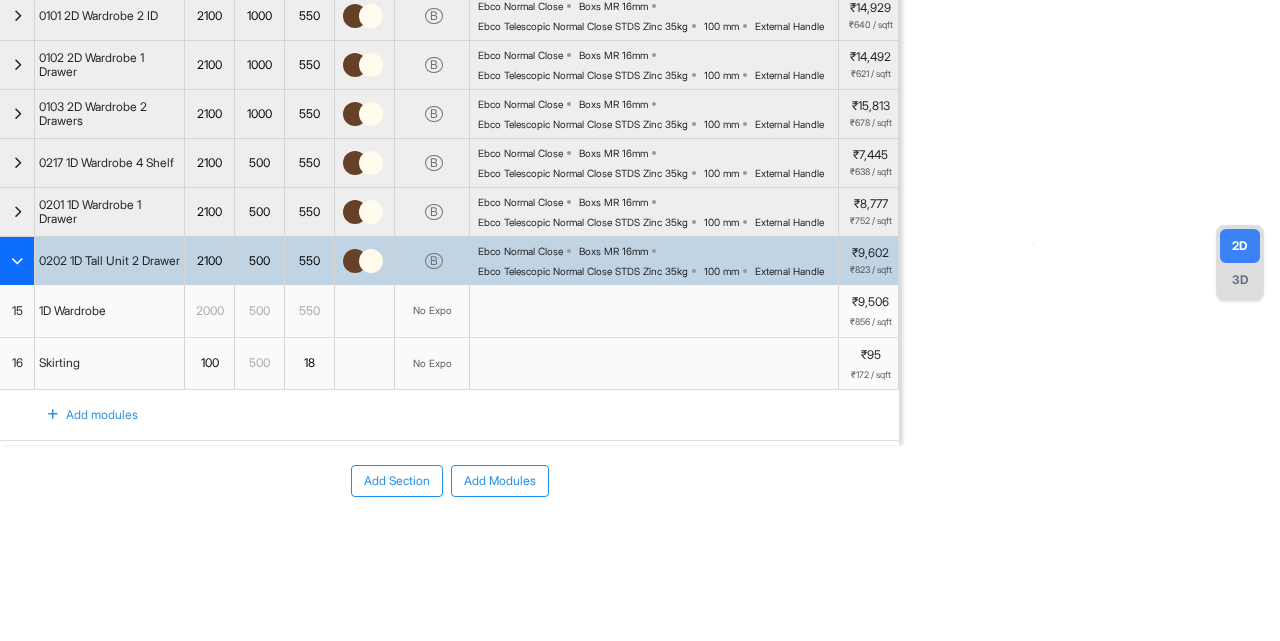 click at bounding box center (17, 261) 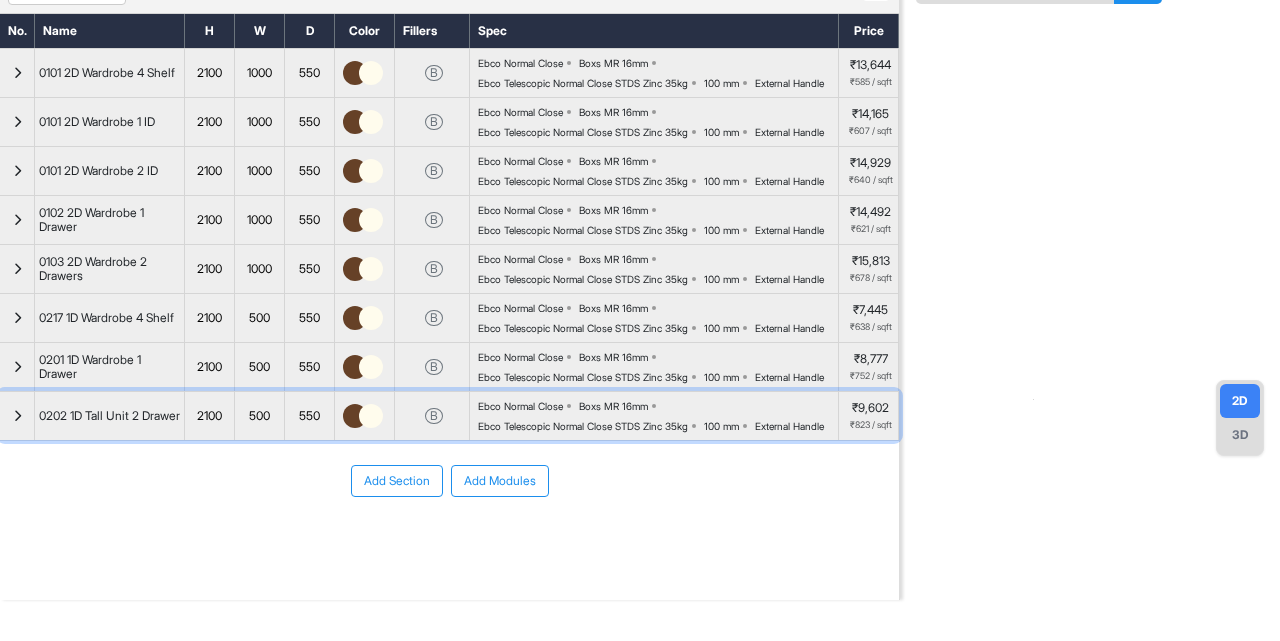 click at bounding box center [17, 416] 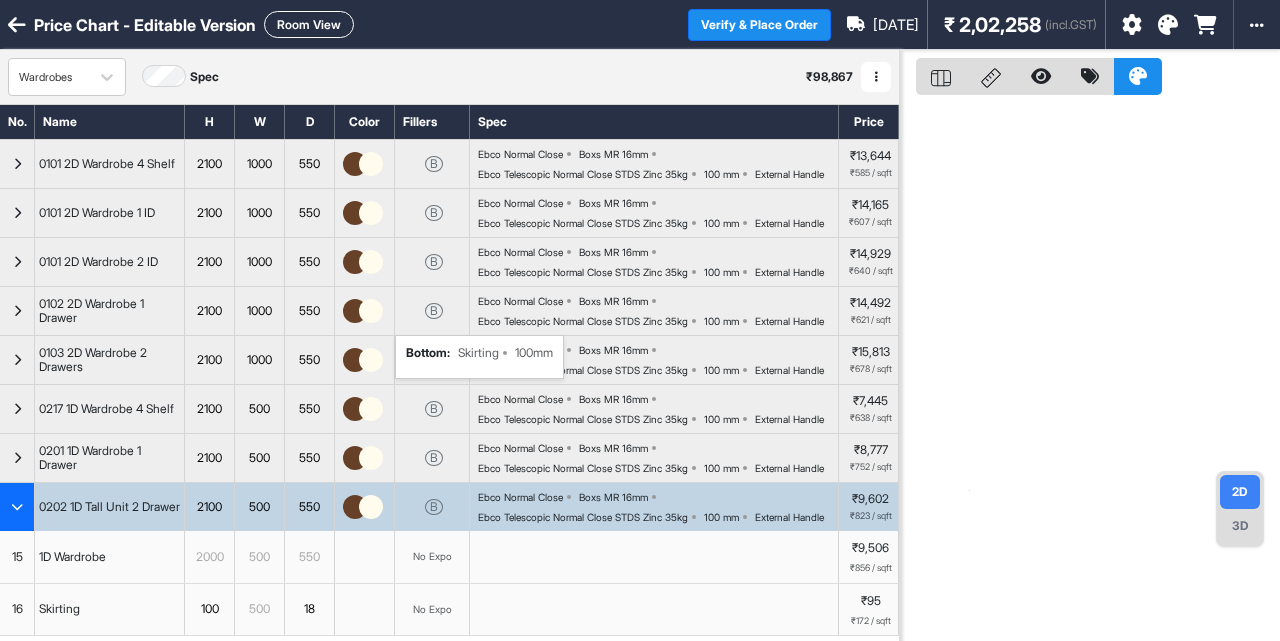 scroll, scrollTop: 406, scrollLeft: 0, axis: vertical 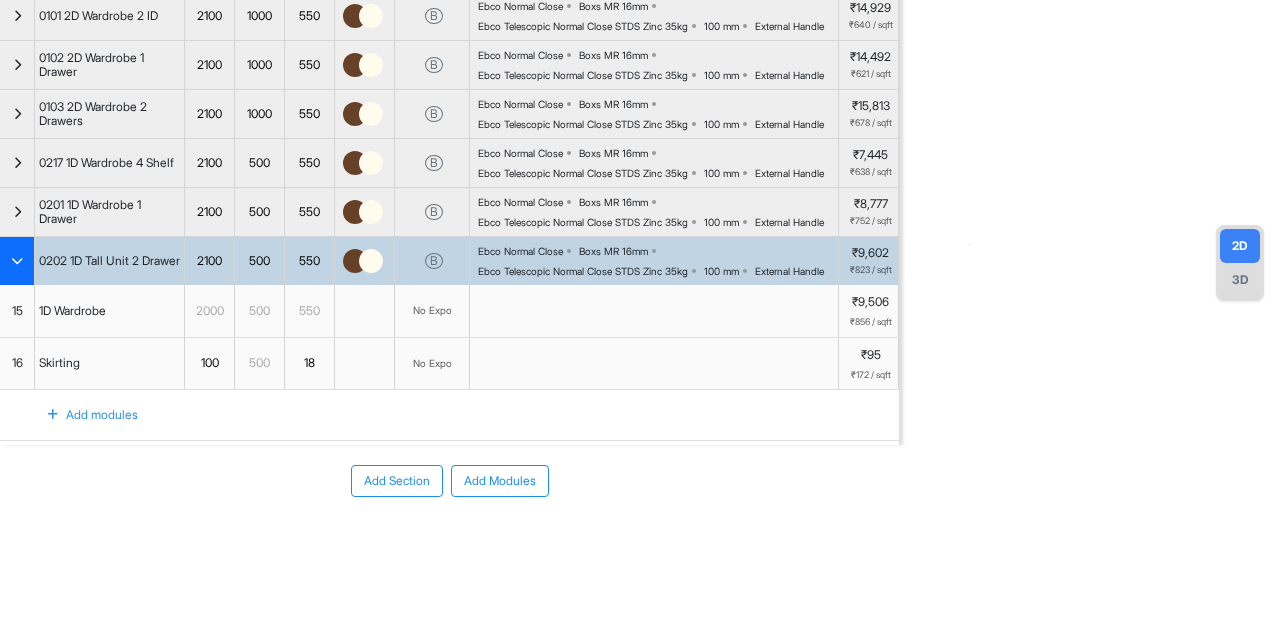 click on "15" at bounding box center [17, 311] 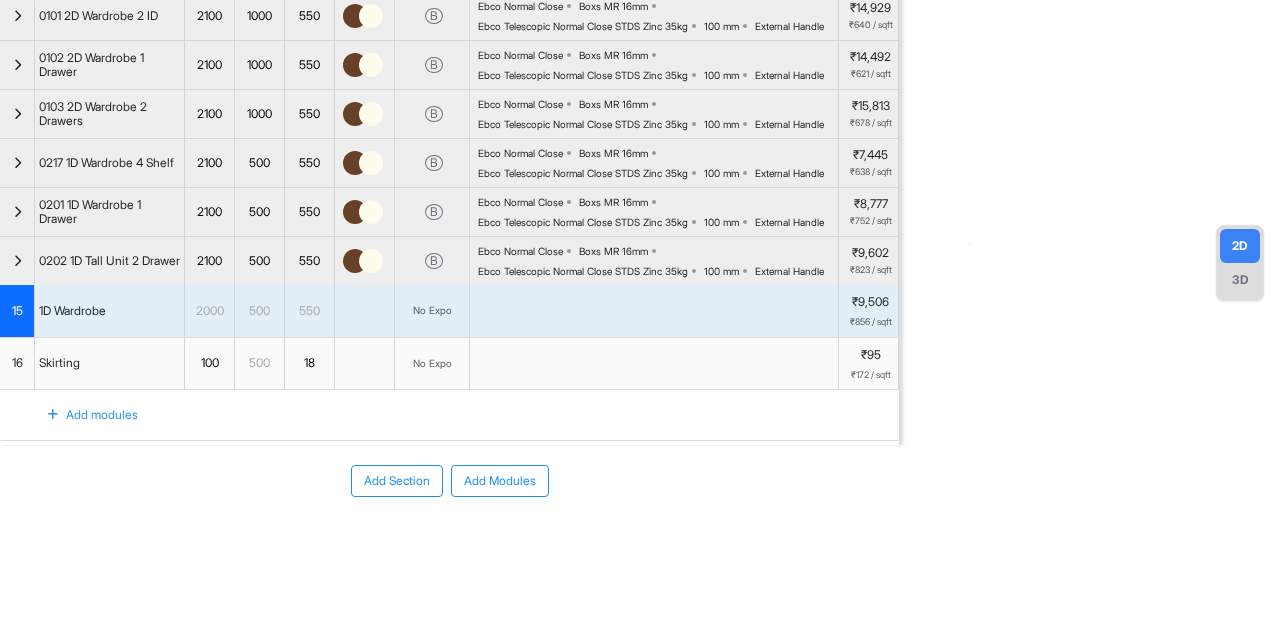 scroll, scrollTop: 0, scrollLeft: 0, axis: both 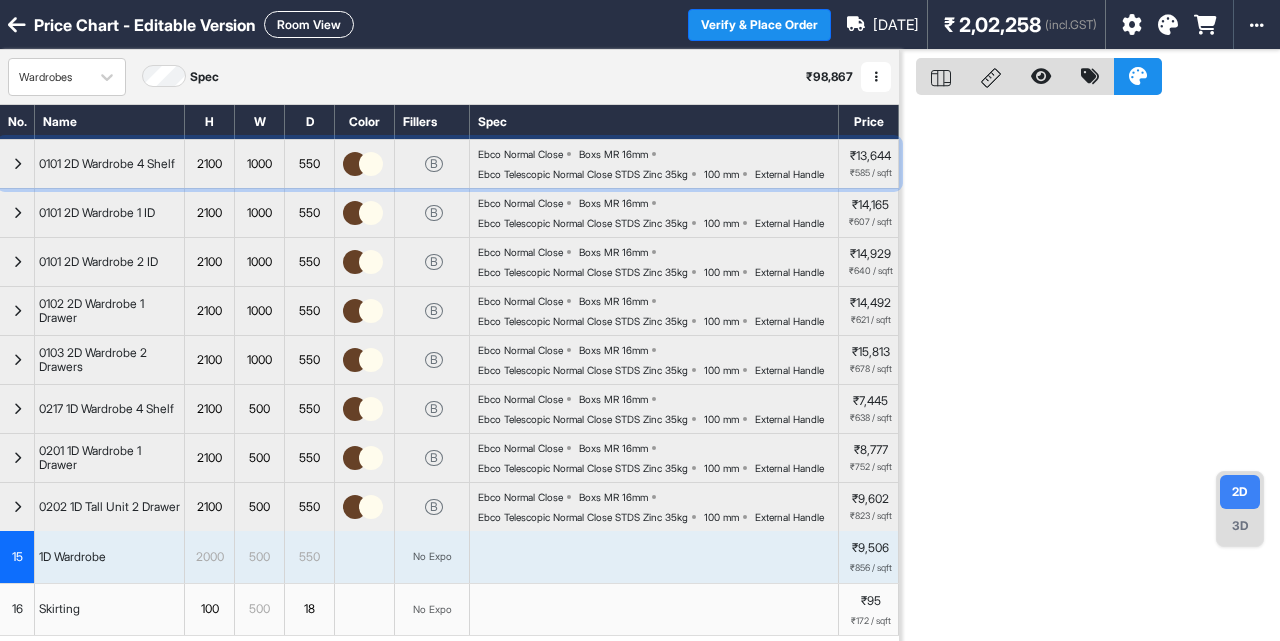 click at bounding box center [17, 164] 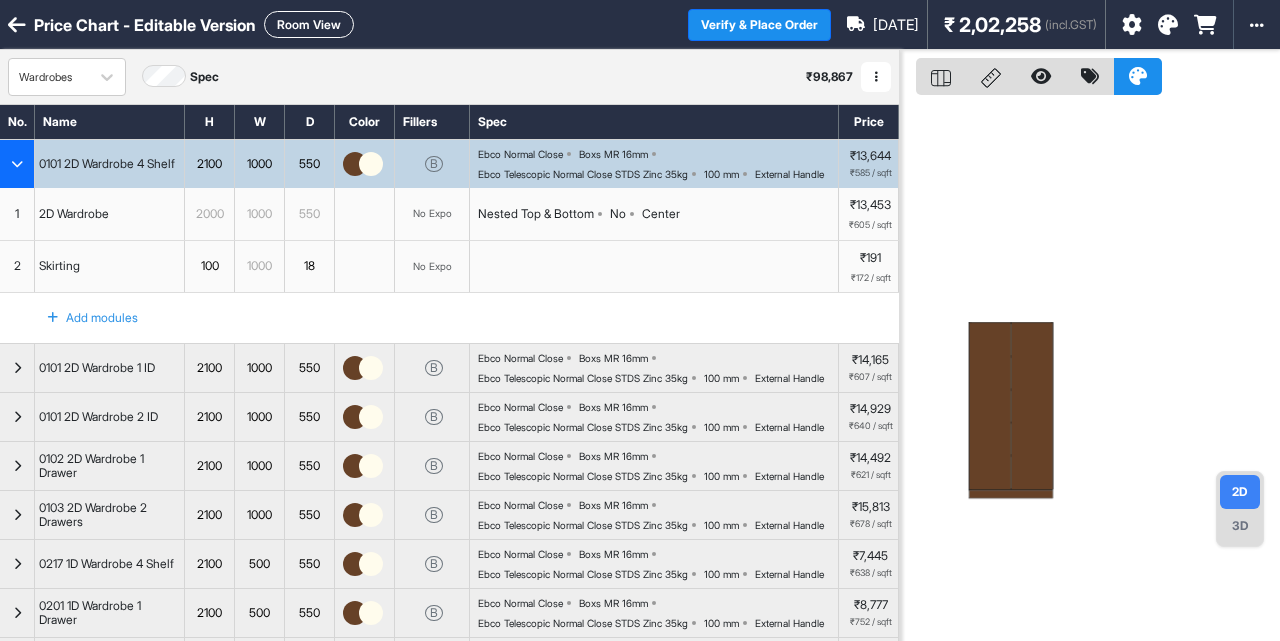click on "1" at bounding box center (17, 214) 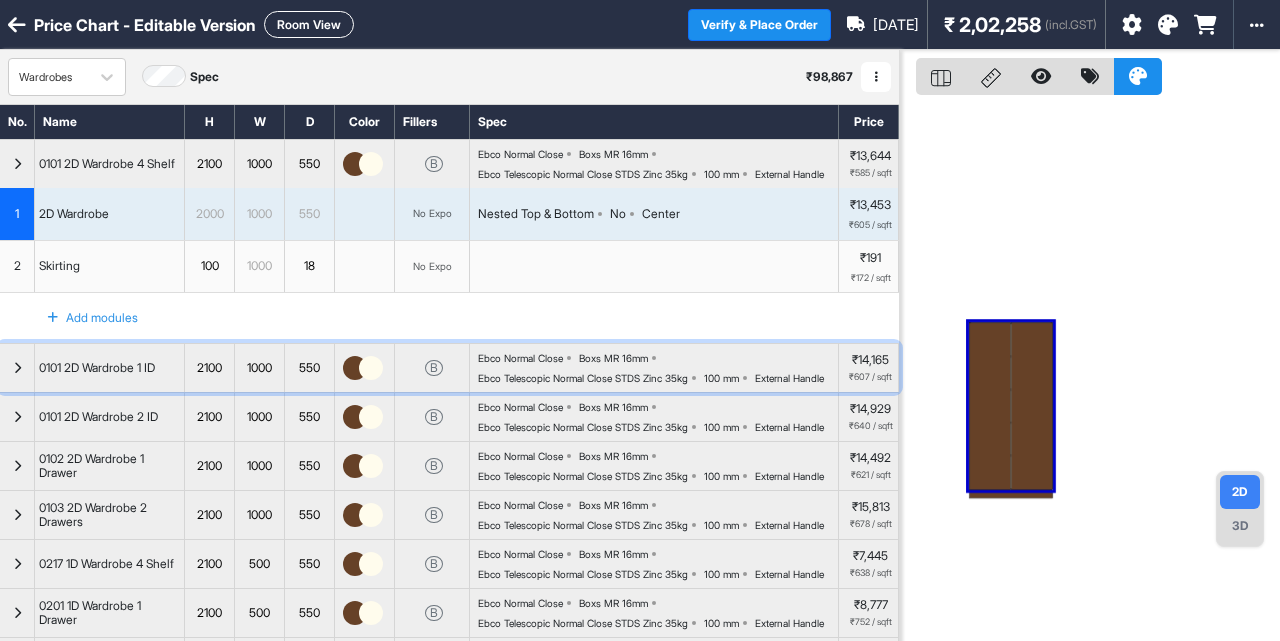 click at bounding box center [17, 368] 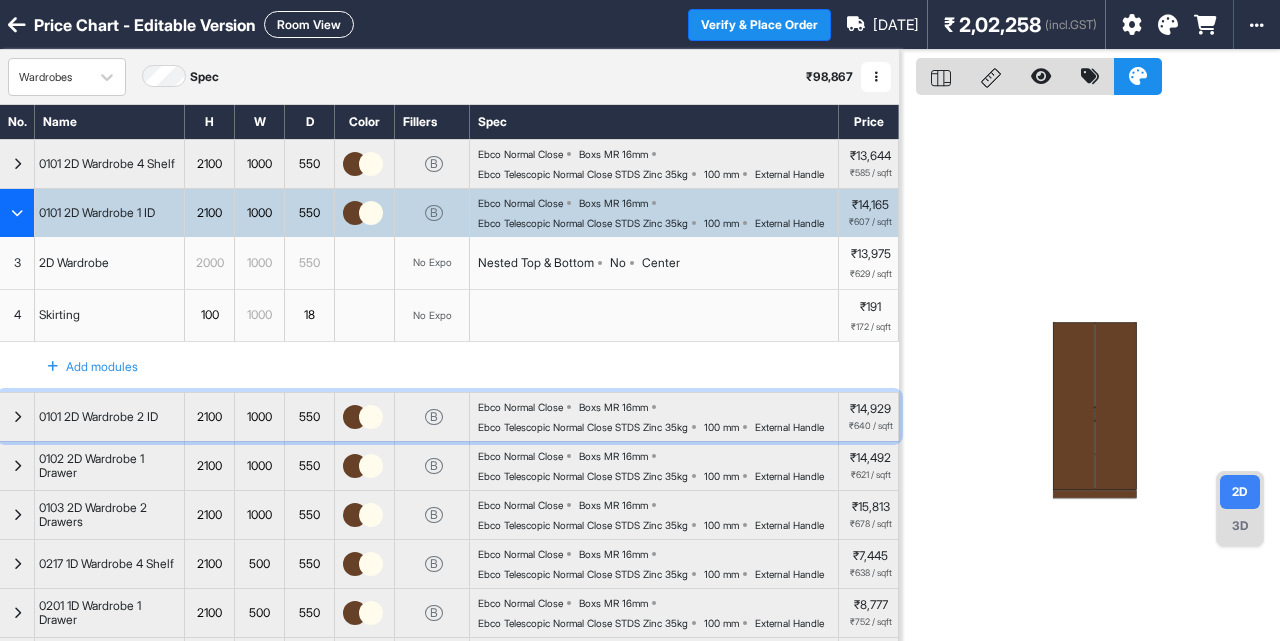 click at bounding box center (17, 417) 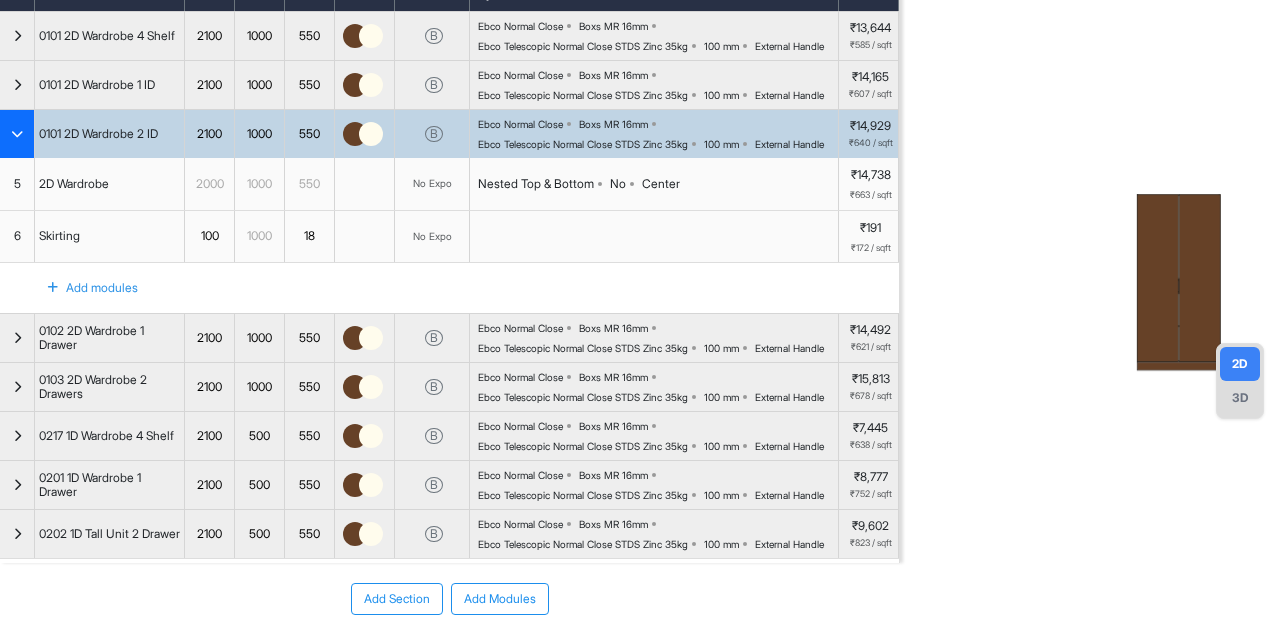 scroll, scrollTop: 130, scrollLeft: 0, axis: vertical 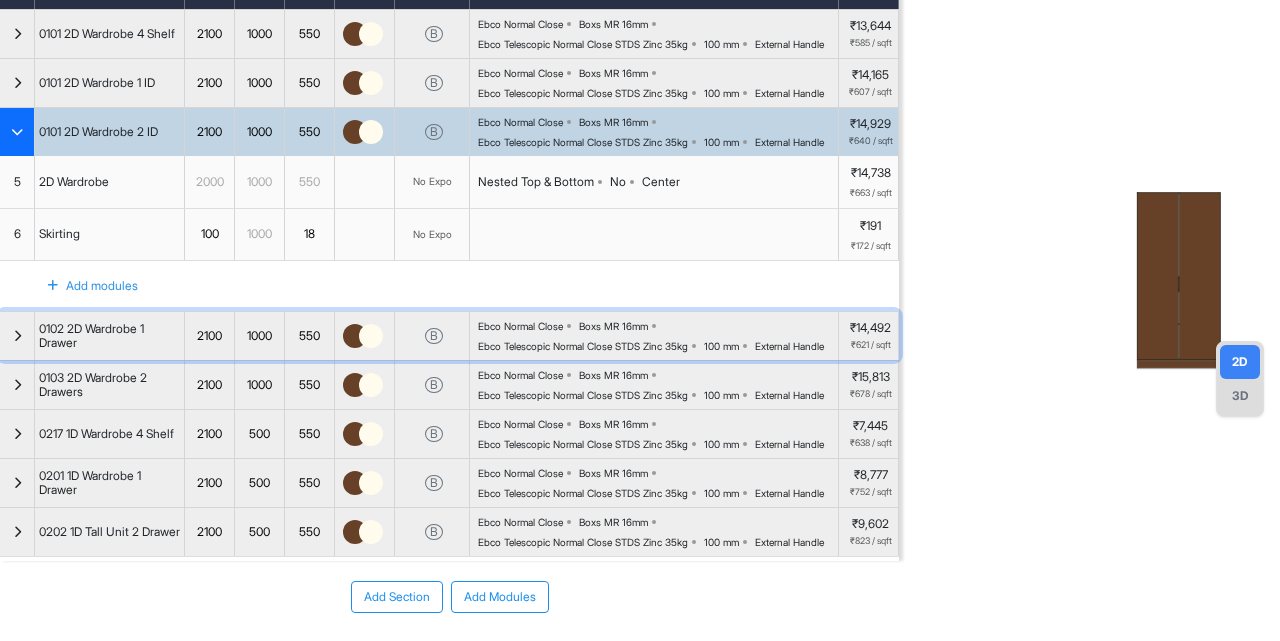 click at bounding box center [17, 336] 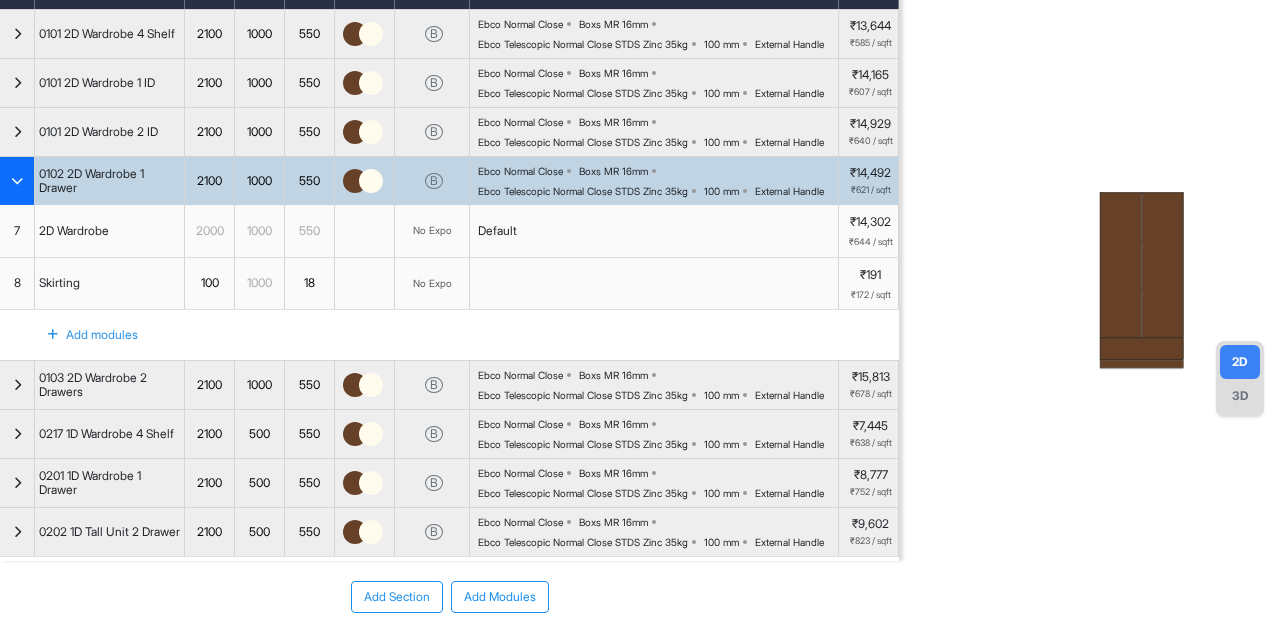 scroll, scrollTop: 213, scrollLeft: 0, axis: vertical 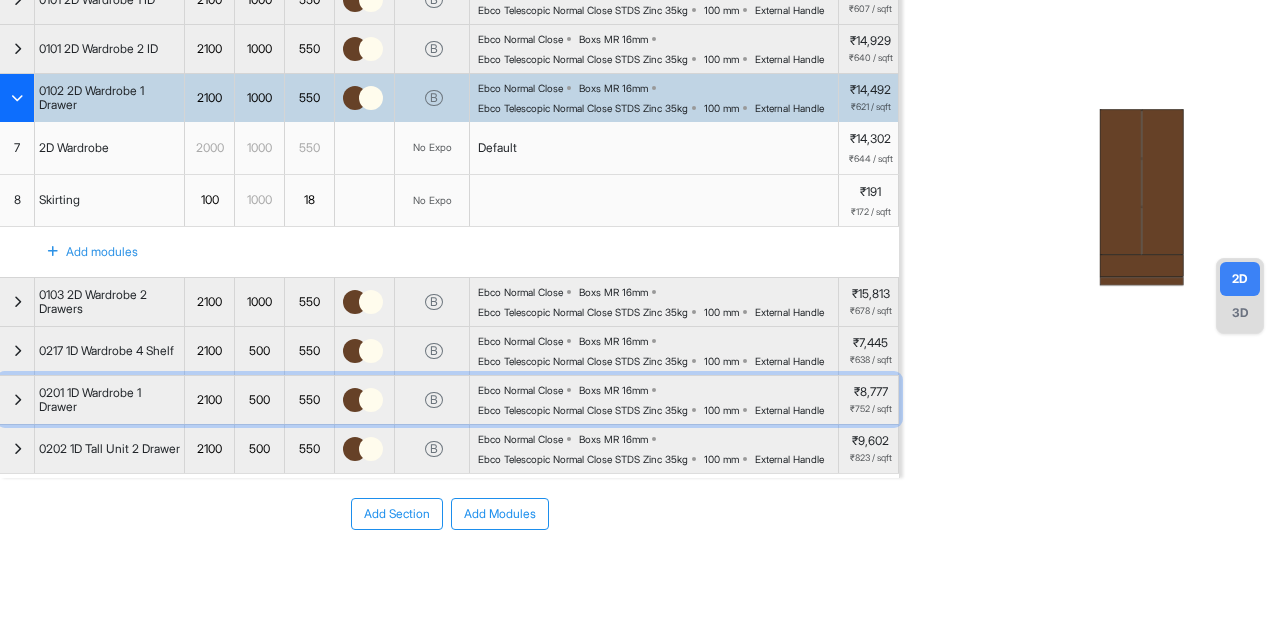 click at bounding box center [17, 400] 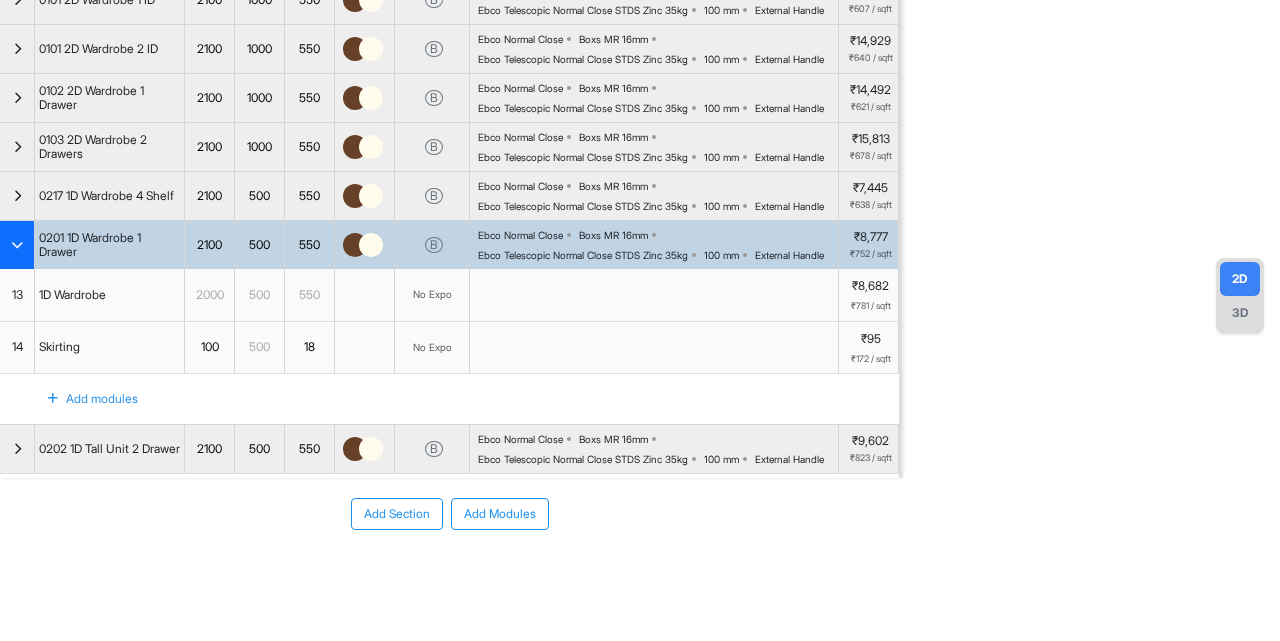 scroll, scrollTop: 0, scrollLeft: 0, axis: both 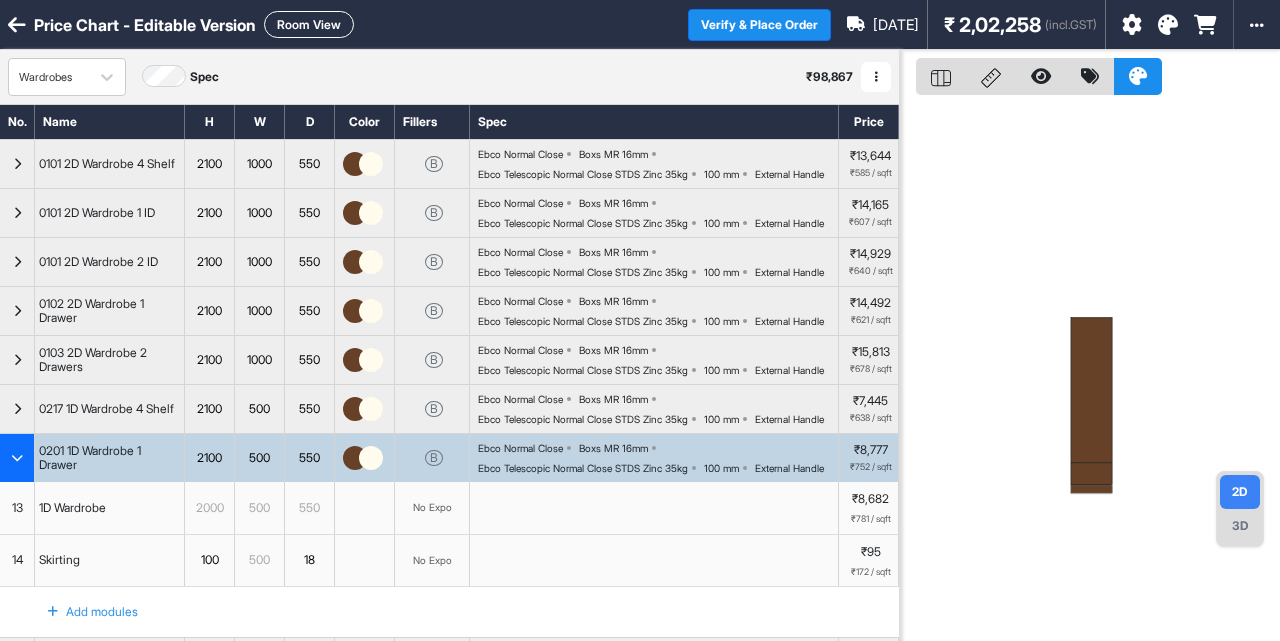type 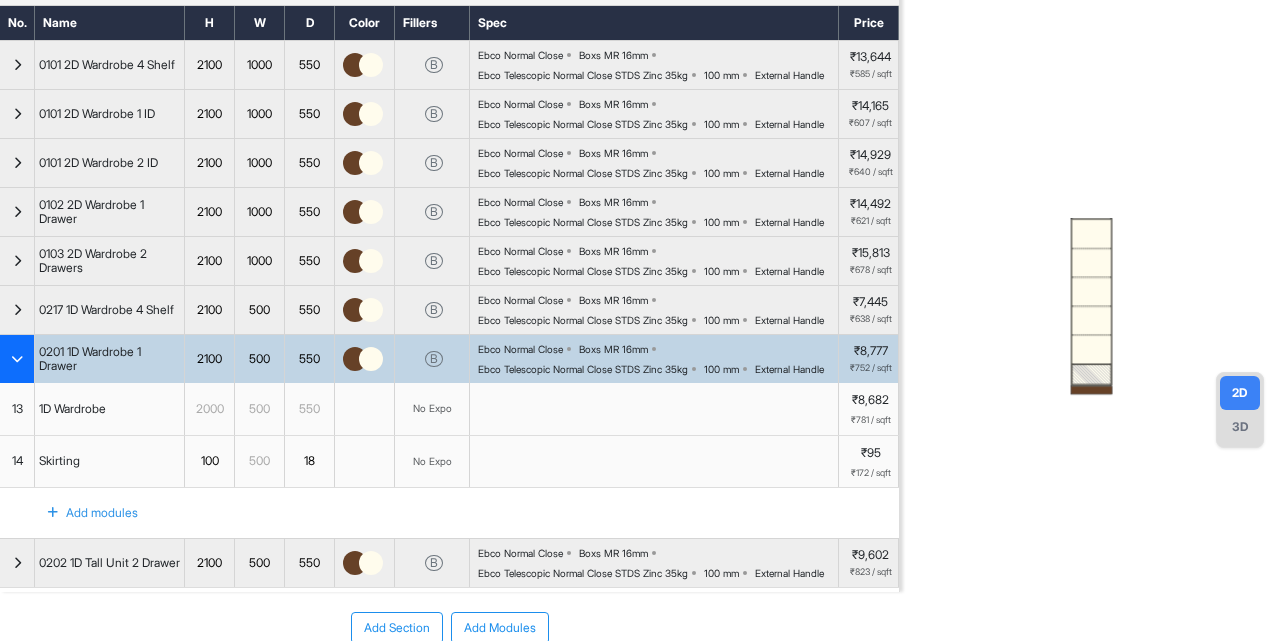 scroll, scrollTop: 100, scrollLeft: 0, axis: vertical 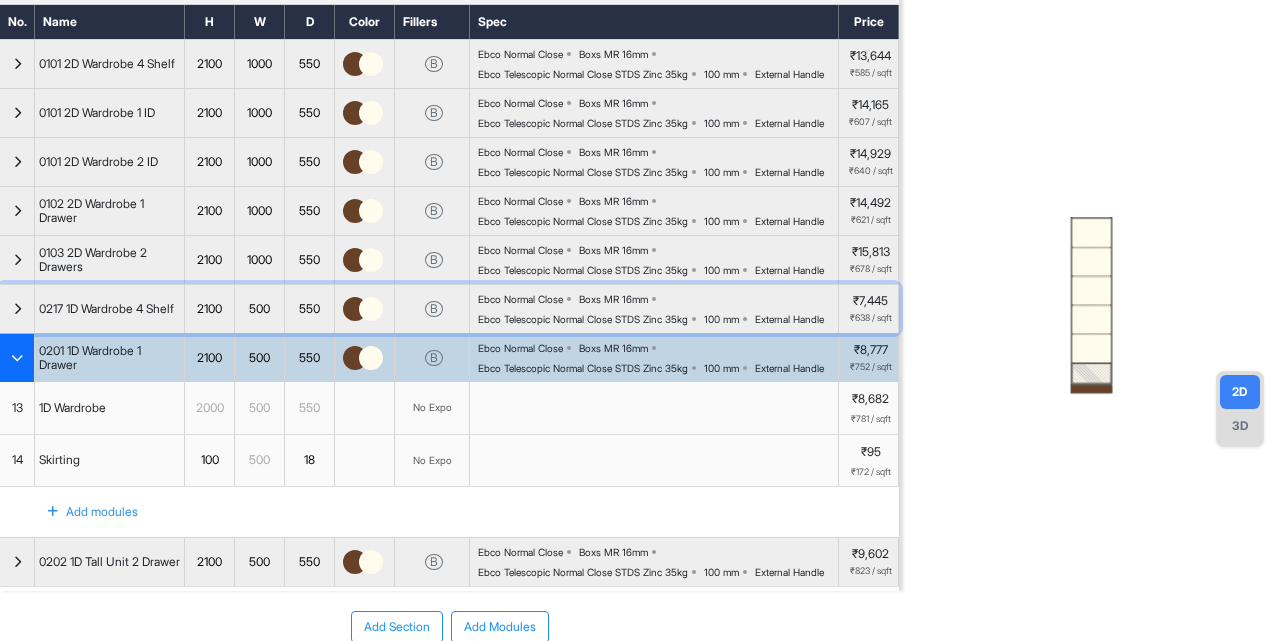 click at bounding box center [17, 309] 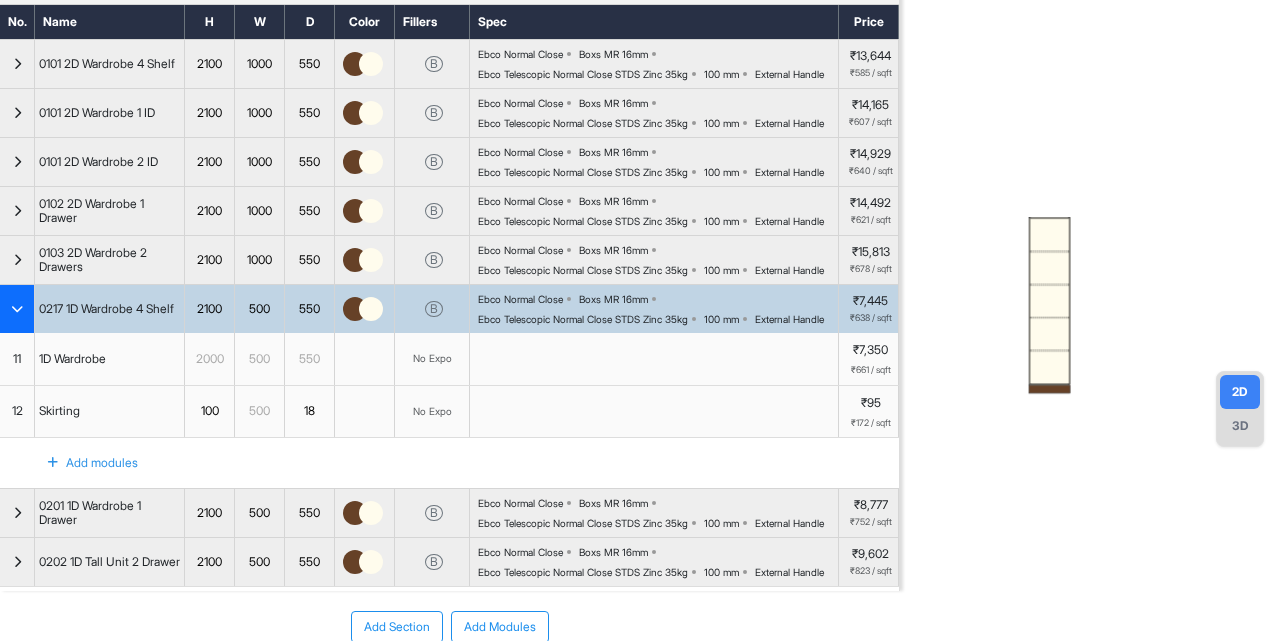 click on "11" at bounding box center [17, 359] 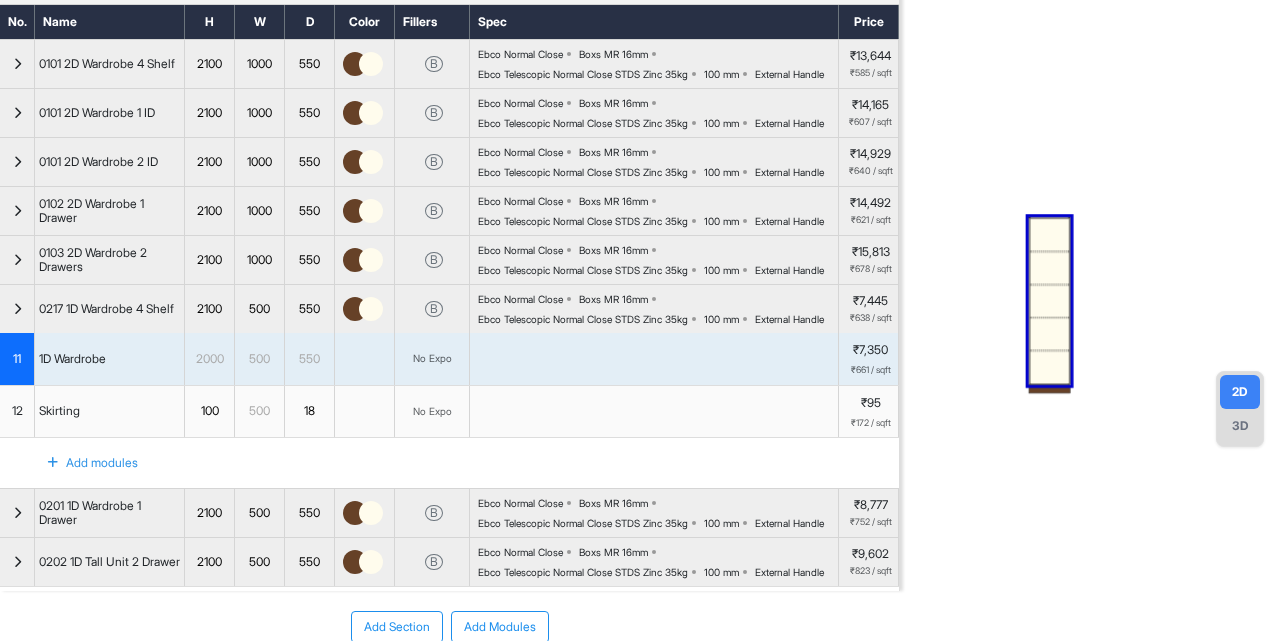 scroll, scrollTop: 222, scrollLeft: 0, axis: vertical 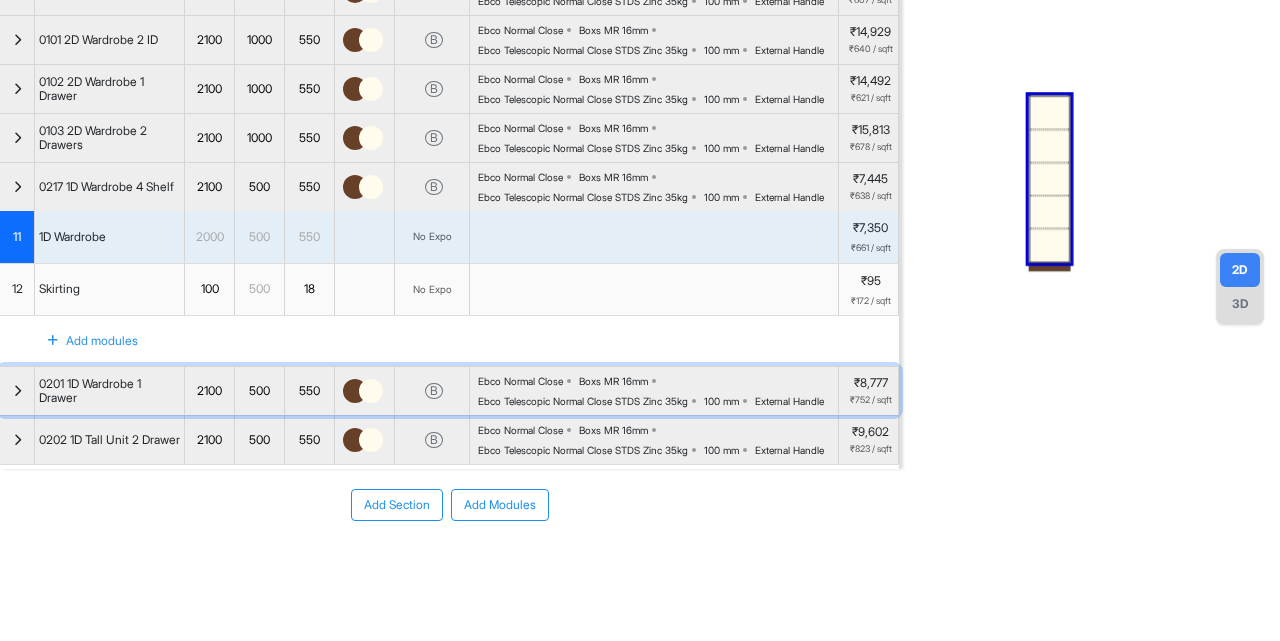click at bounding box center (17, 391) 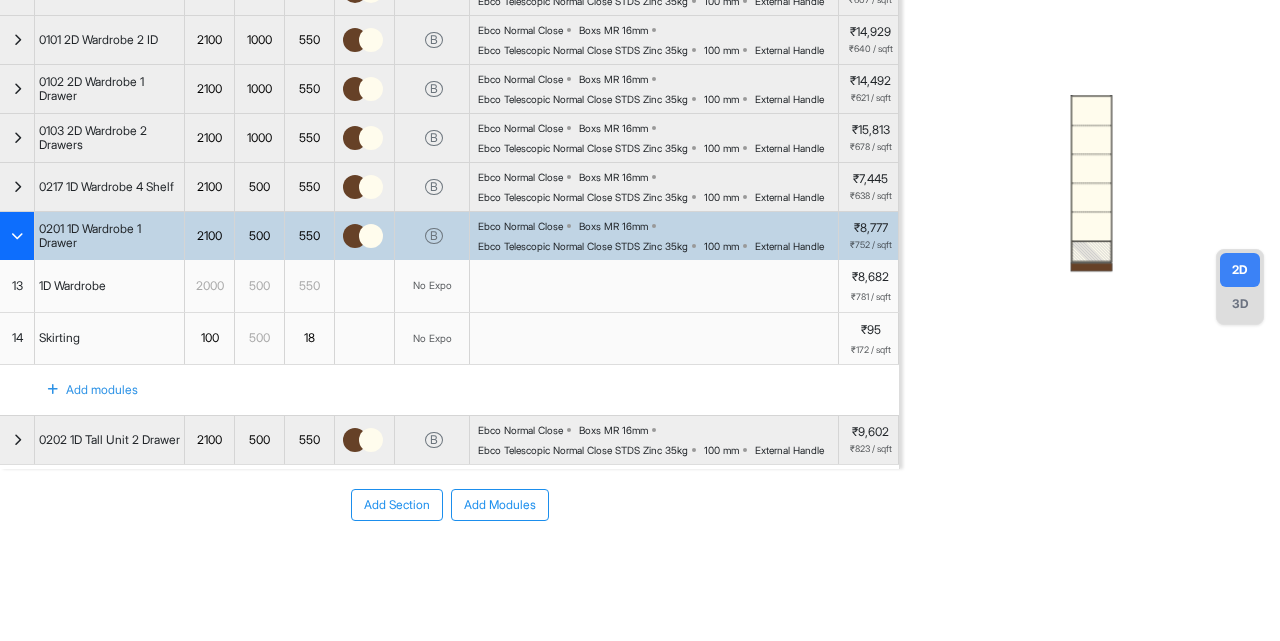 click on "13" at bounding box center [17, 286] 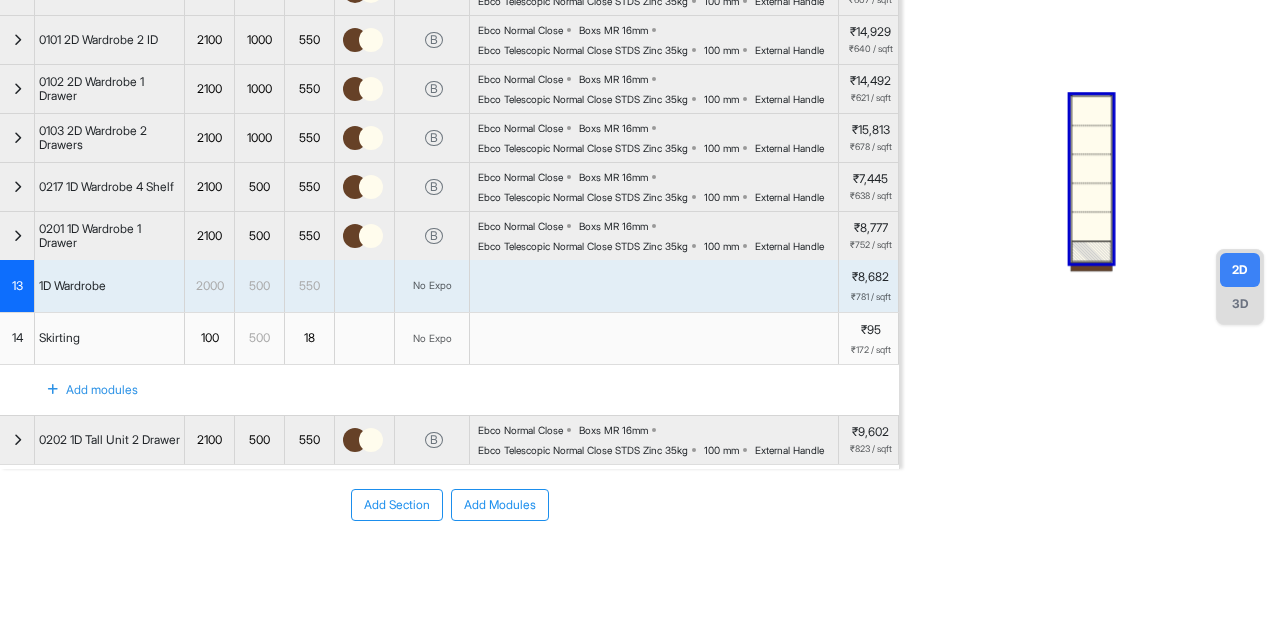scroll, scrollTop: 268, scrollLeft: 0, axis: vertical 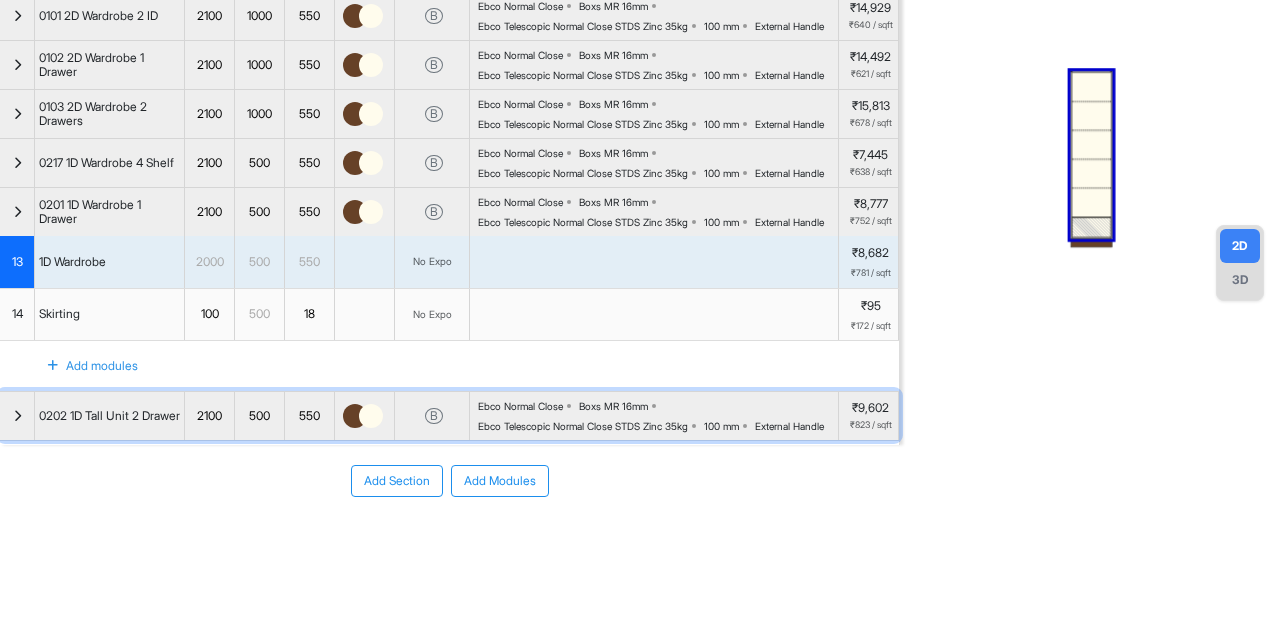 click at bounding box center [17, 416] 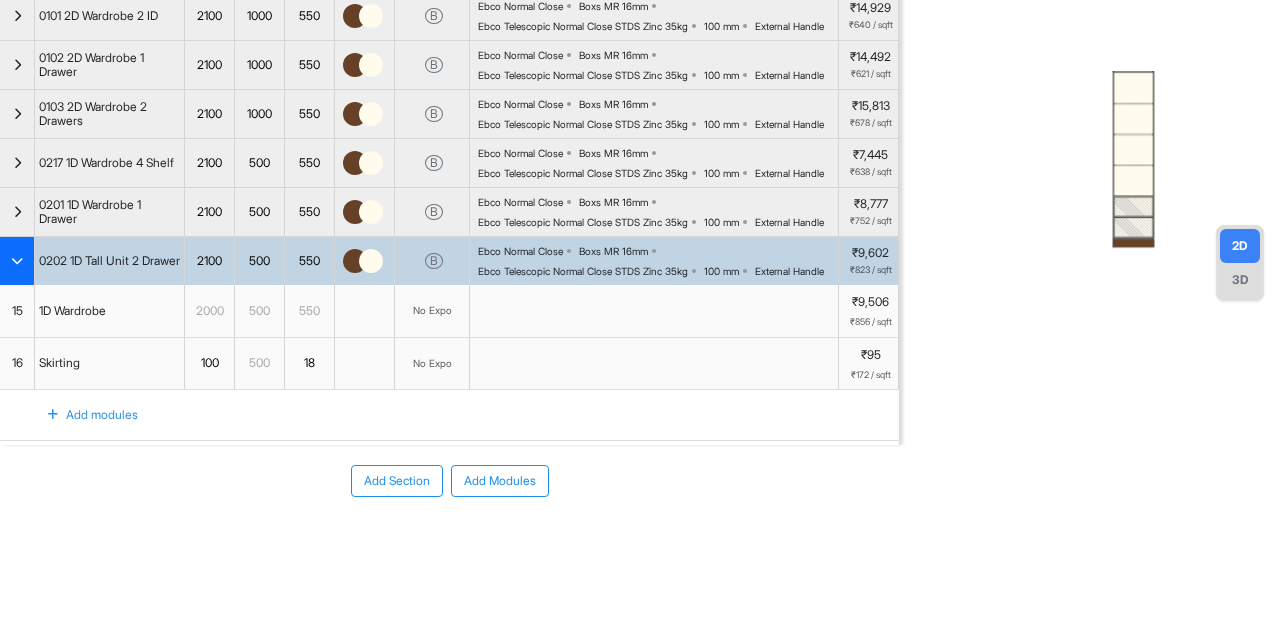 click on "15" at bounding box center (17, 311) 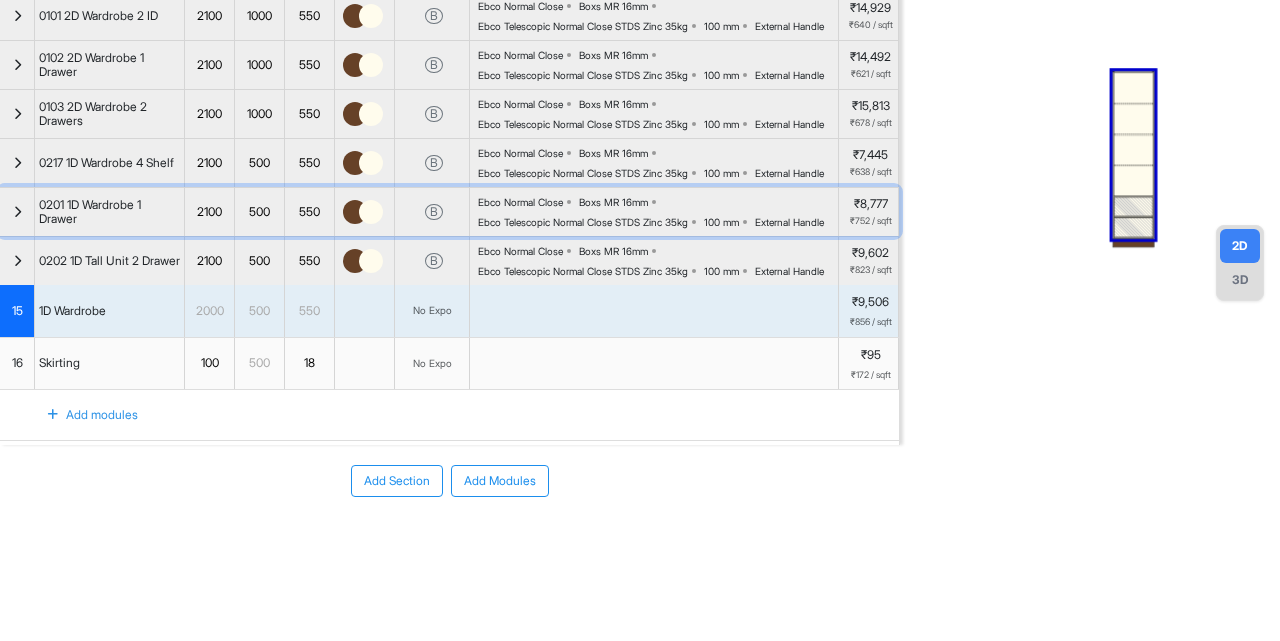 click at bounding box center [17, 212] 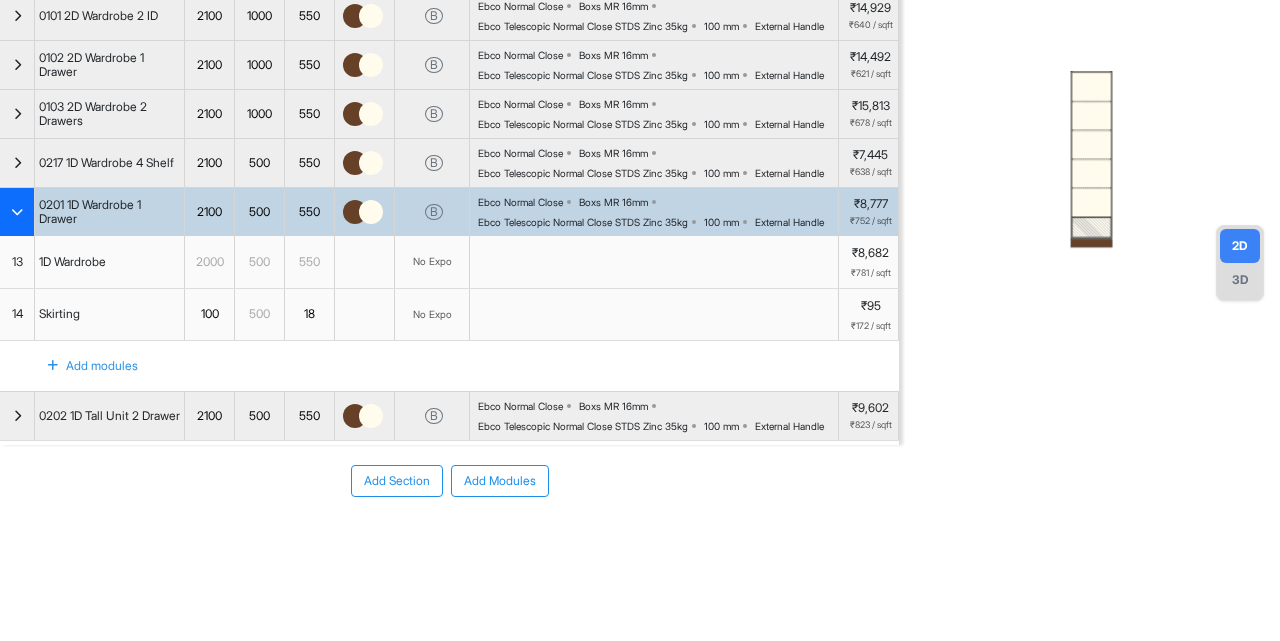 click on "13" at bounding box center [17, 262] 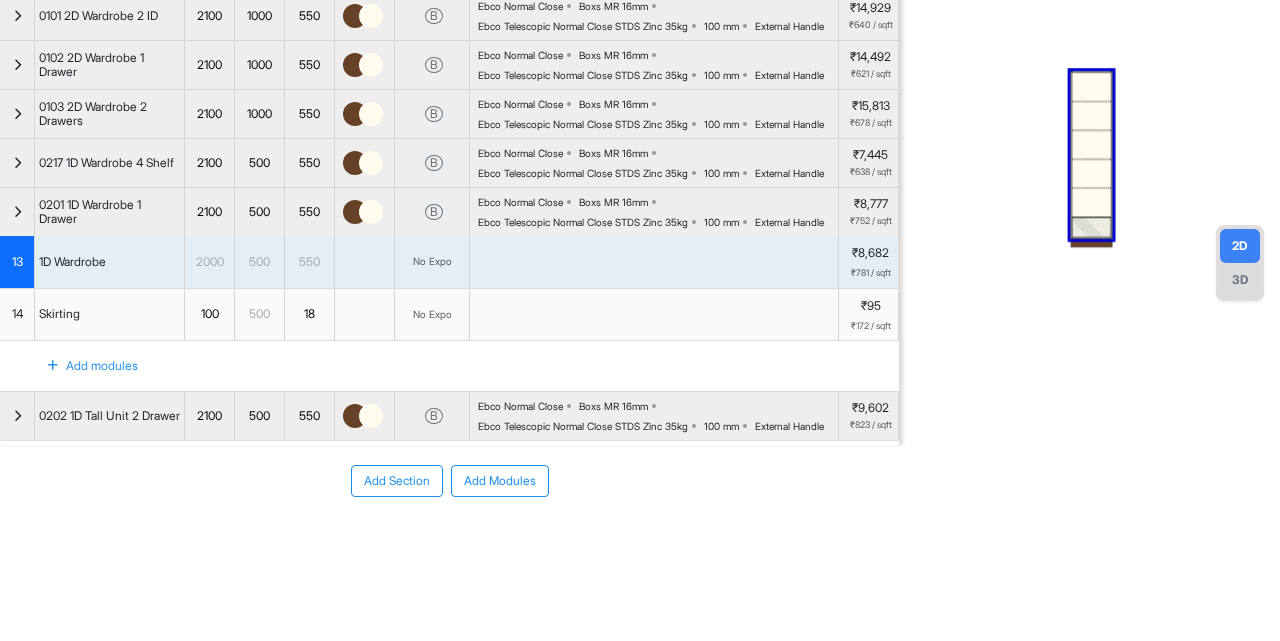 scroll, scrollTop: 0, scrollLeft: 0, axis: both 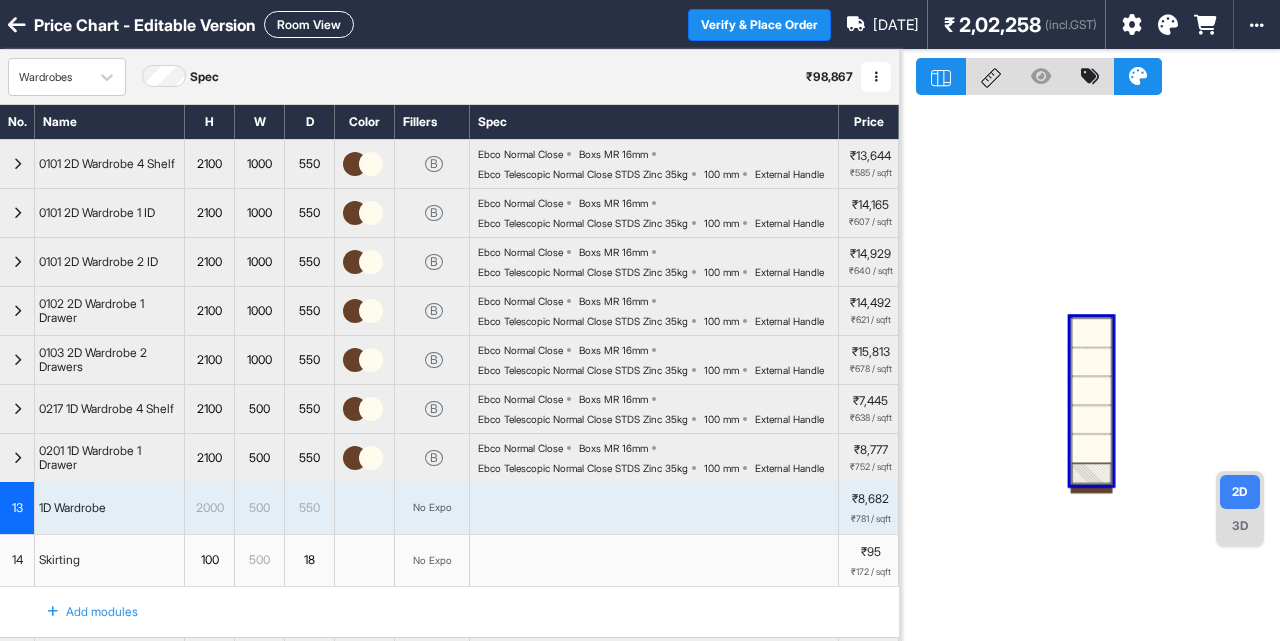 click at bounding box center [1091, 419] 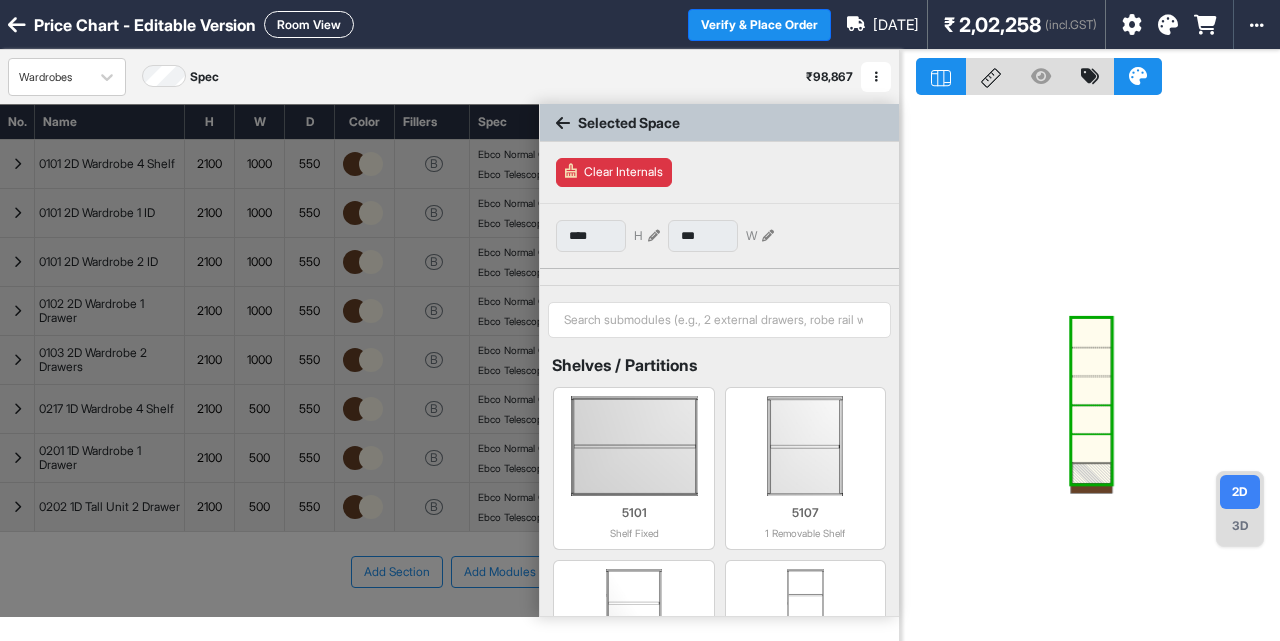 type on "***" 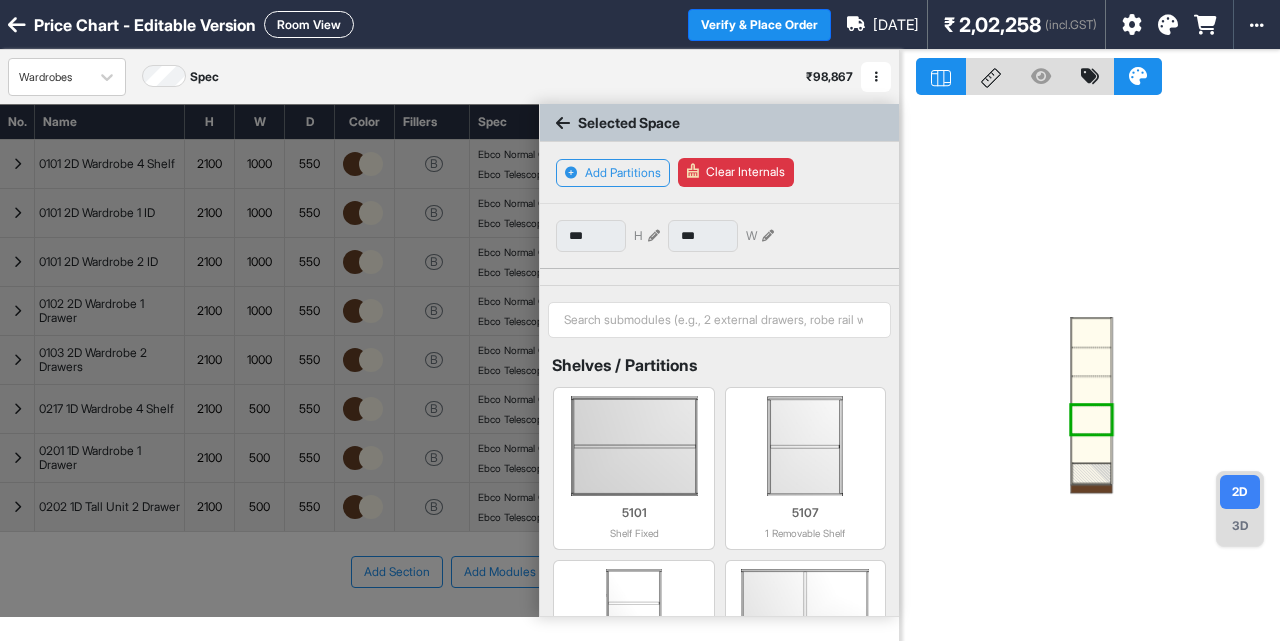 click on "Clear Internals" at bounding box center (736, 172) 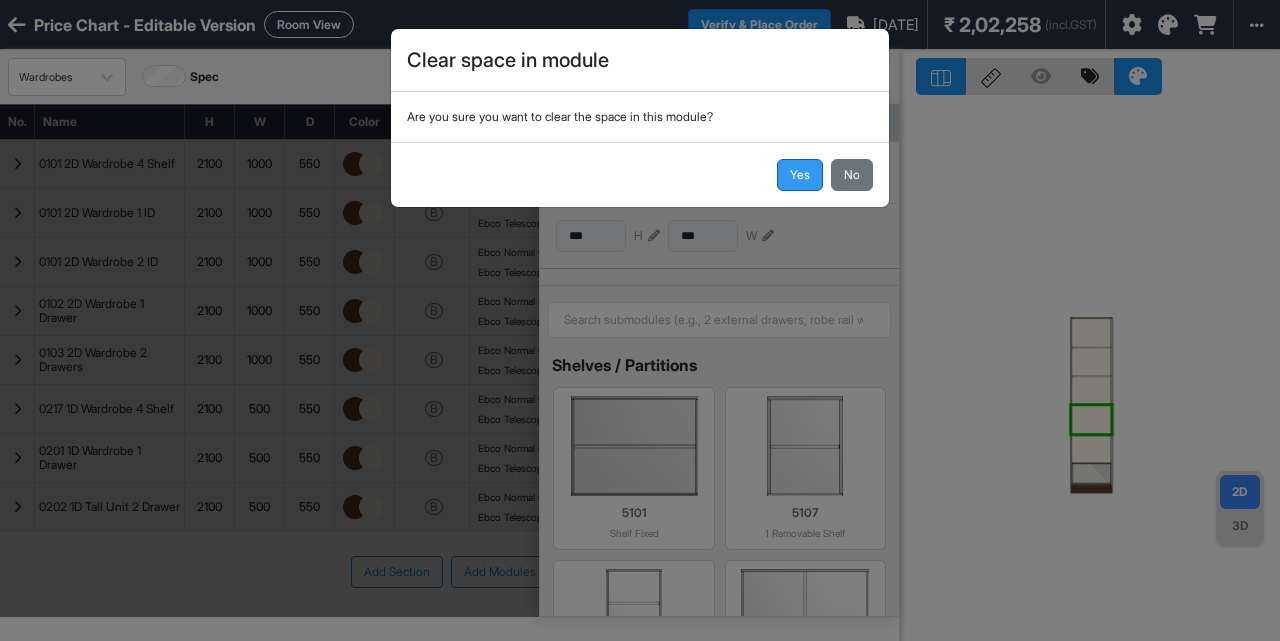 click on "Yes" at bounding box center [800, 175] 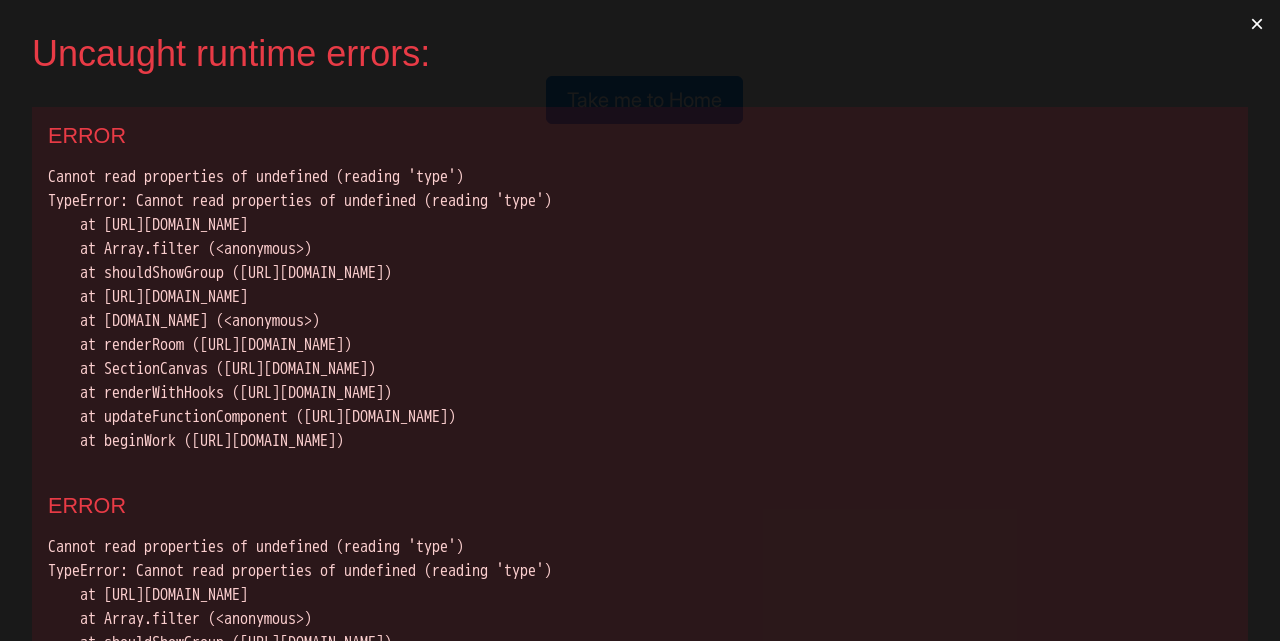 scroll, scrollTop: 0, scrollLeft: 0, axis: both 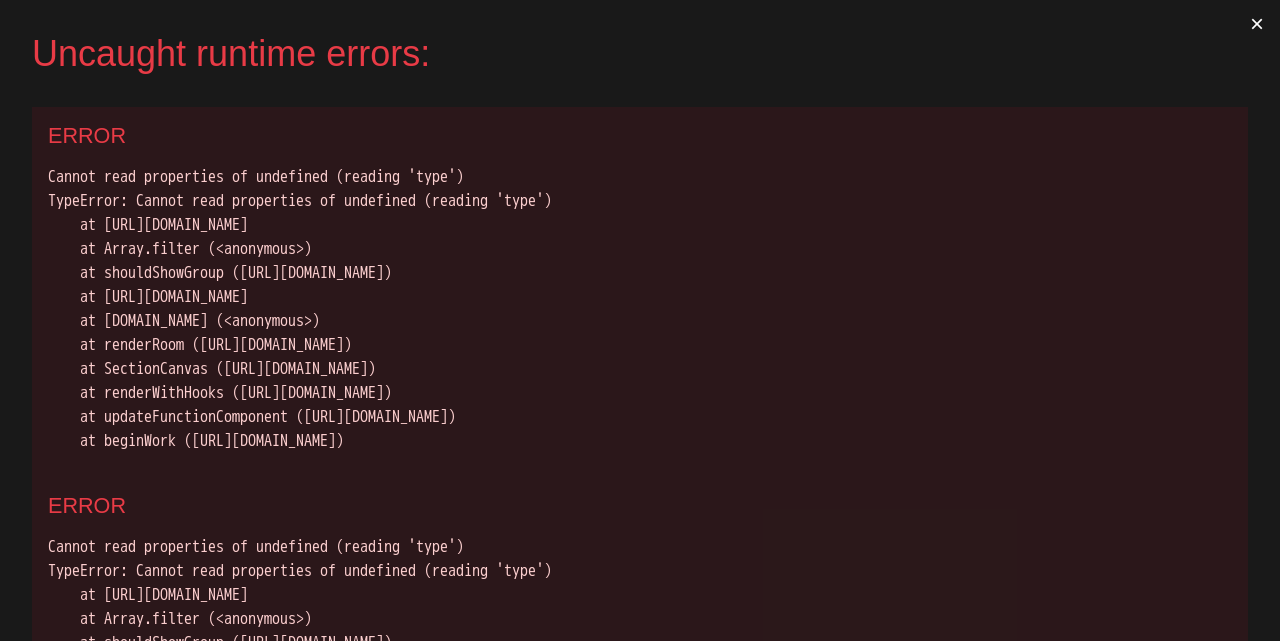 click on "×" at bounding box center (1257, 24) 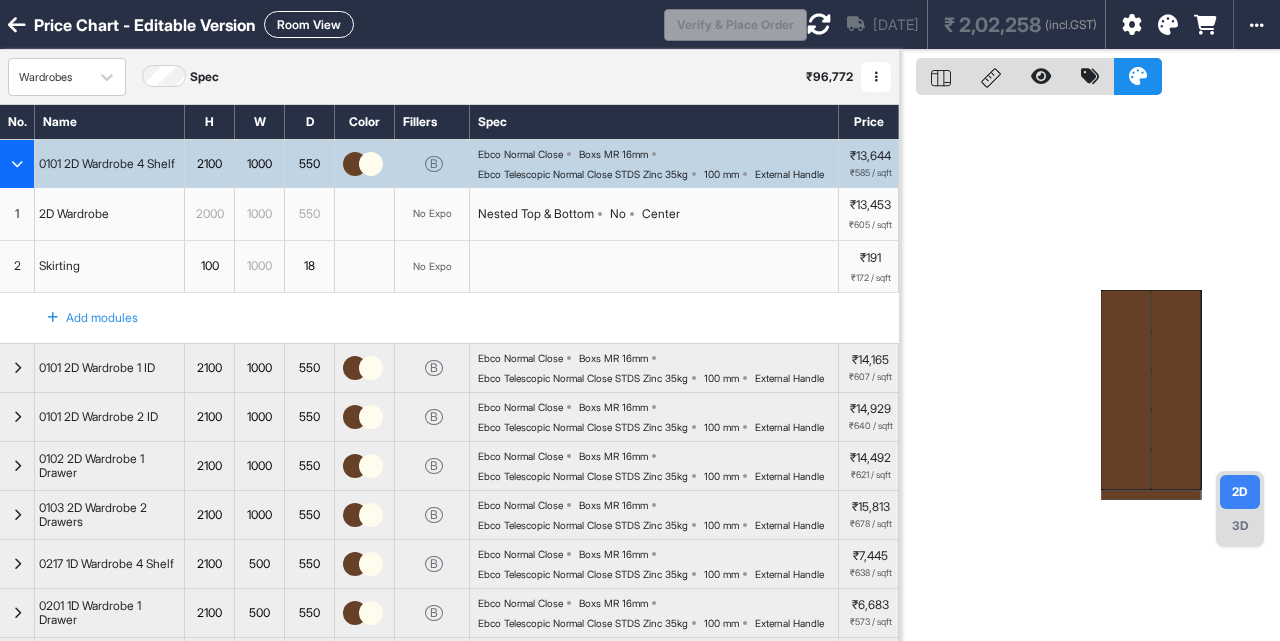 scroll, scrollTop: 406, scrollLeft: 0, axis: vertical 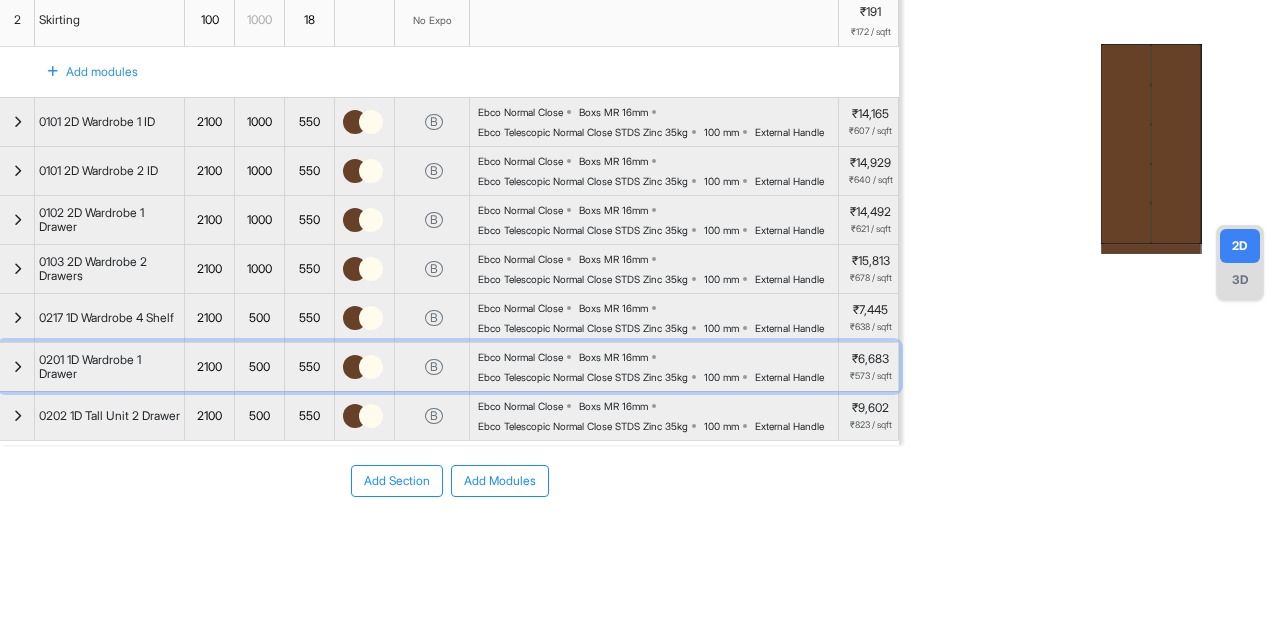 click at bounding box center [17, 367] 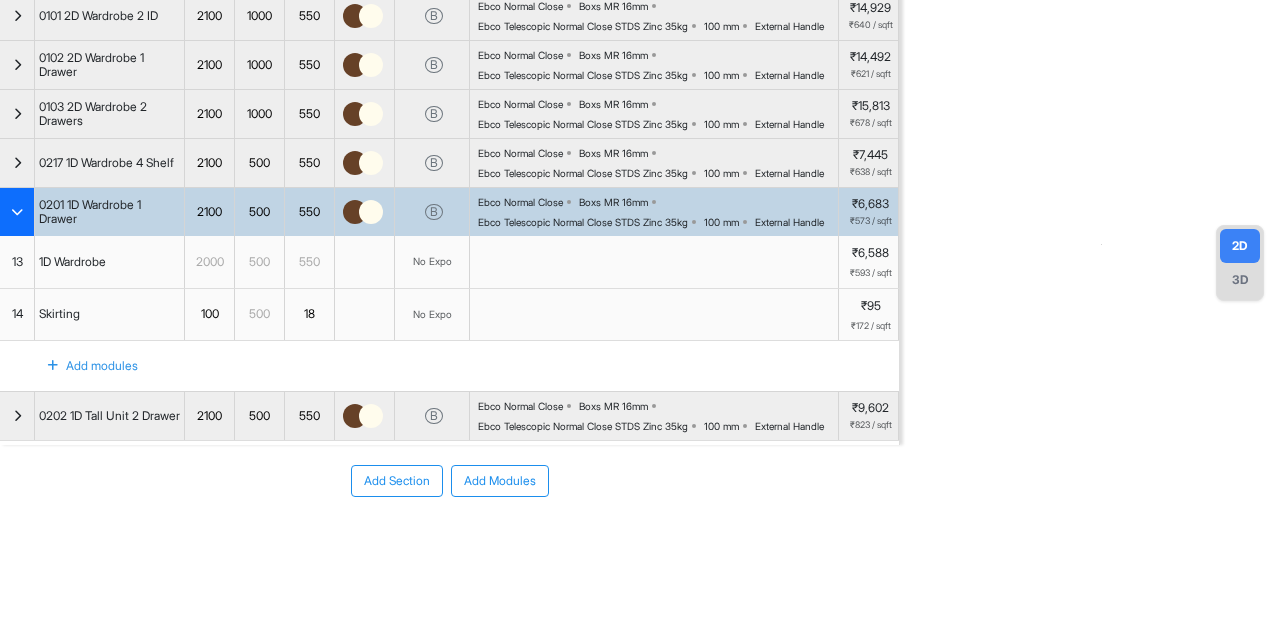 click on "1D Wardrobe" at bounding box center (72, 262) 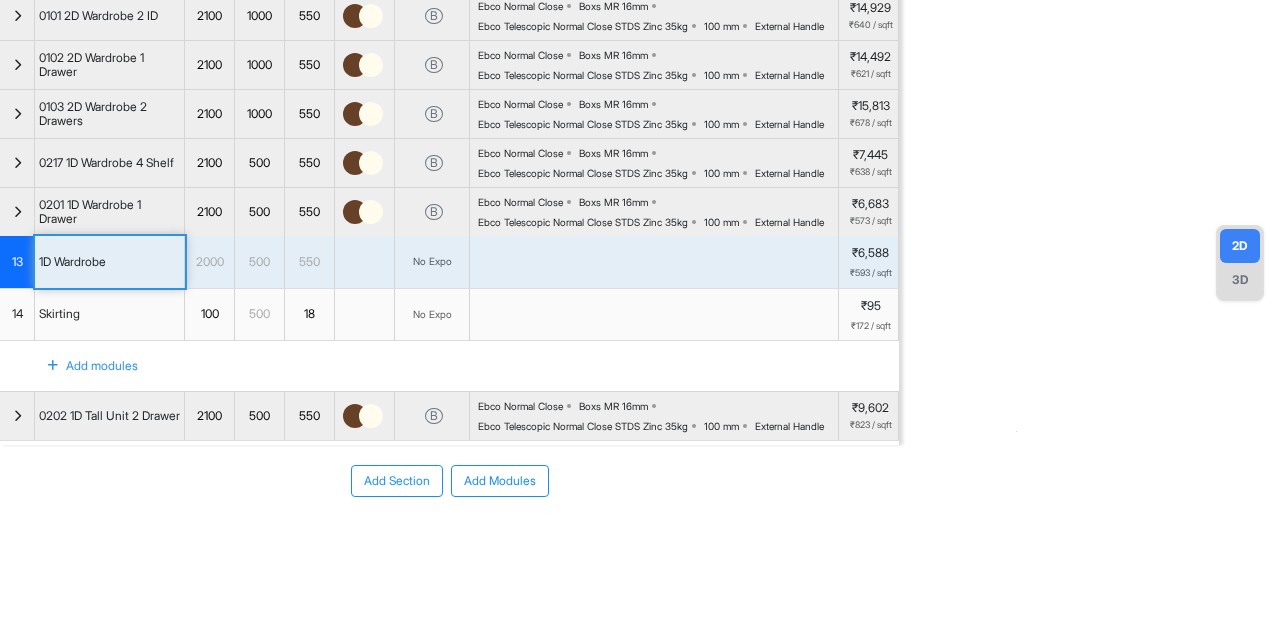 click on "14" at bounding box center (17, 315) 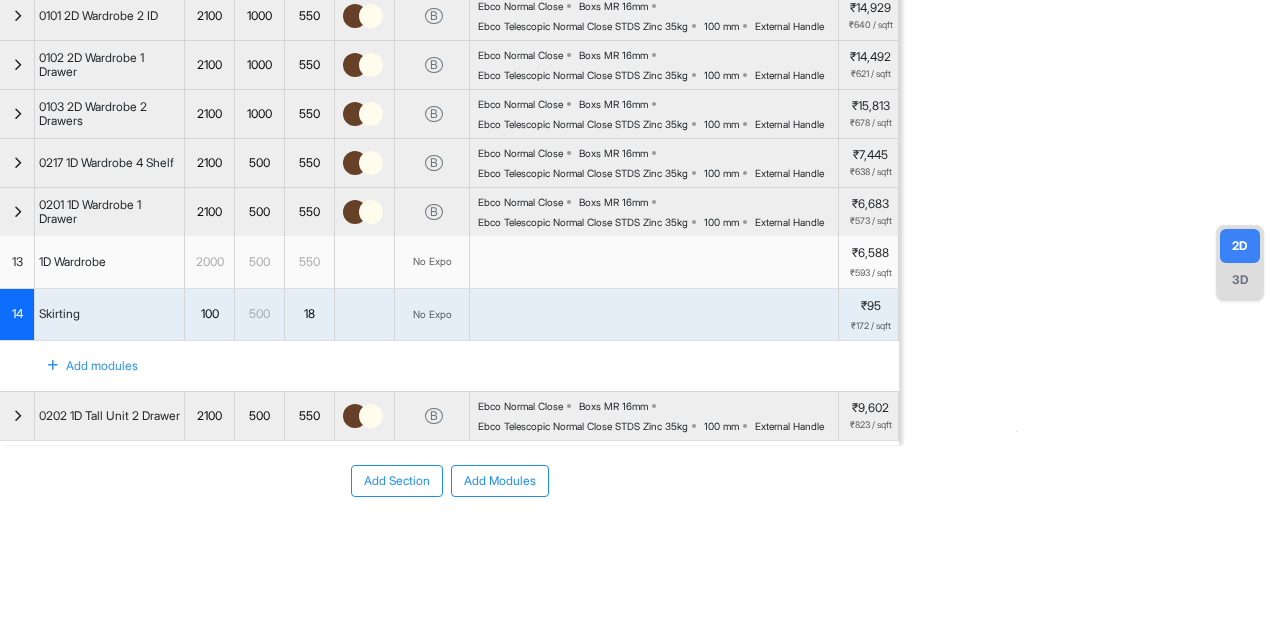 click on "14" at bounding box center [17, 315] 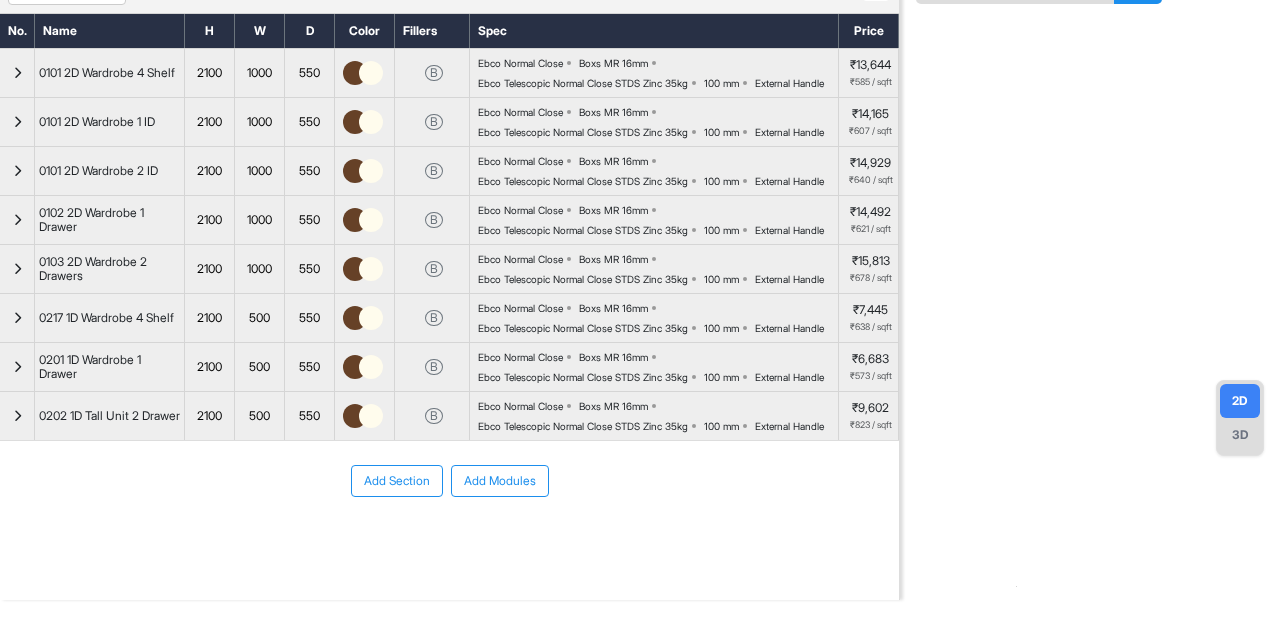 click at bounding box center [17, 367] 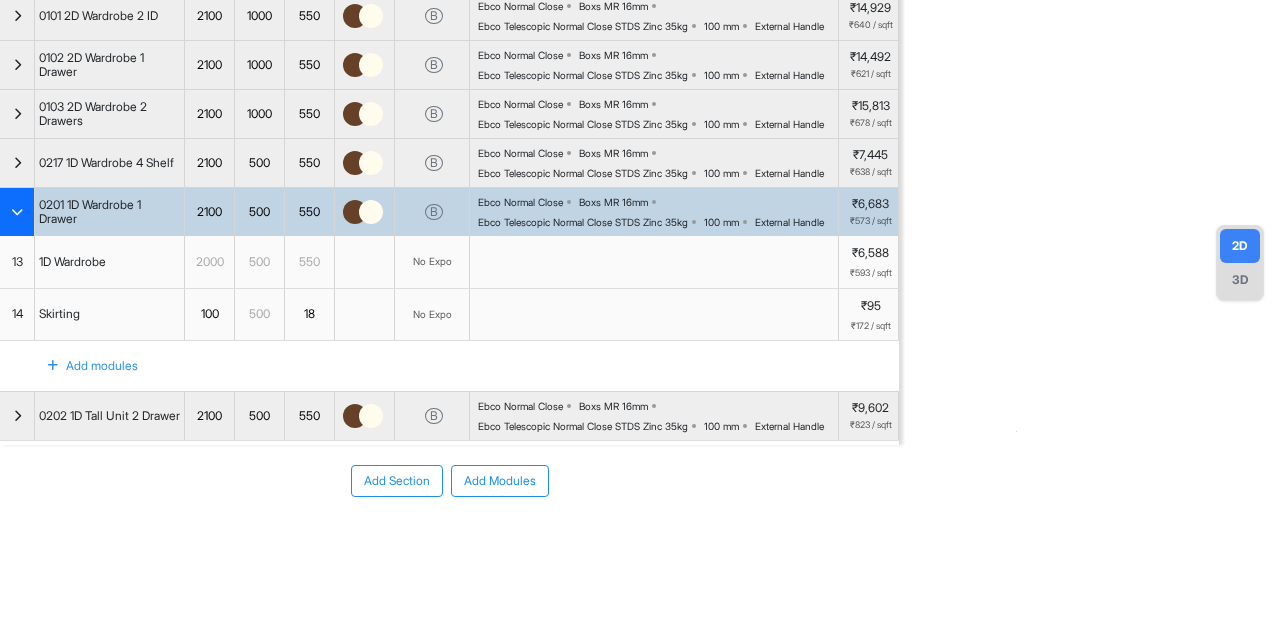 click on "13" at bounding box center (17, 262) 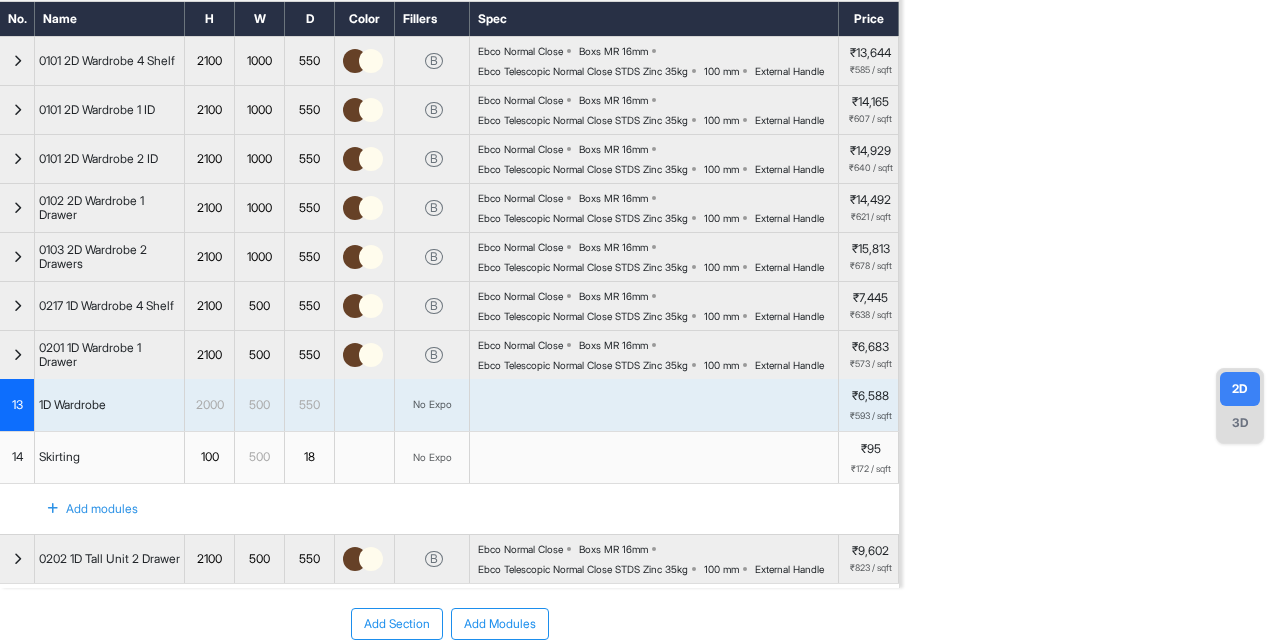 scroll, scrollTop: 0, scrollLeft: 0, axis: both 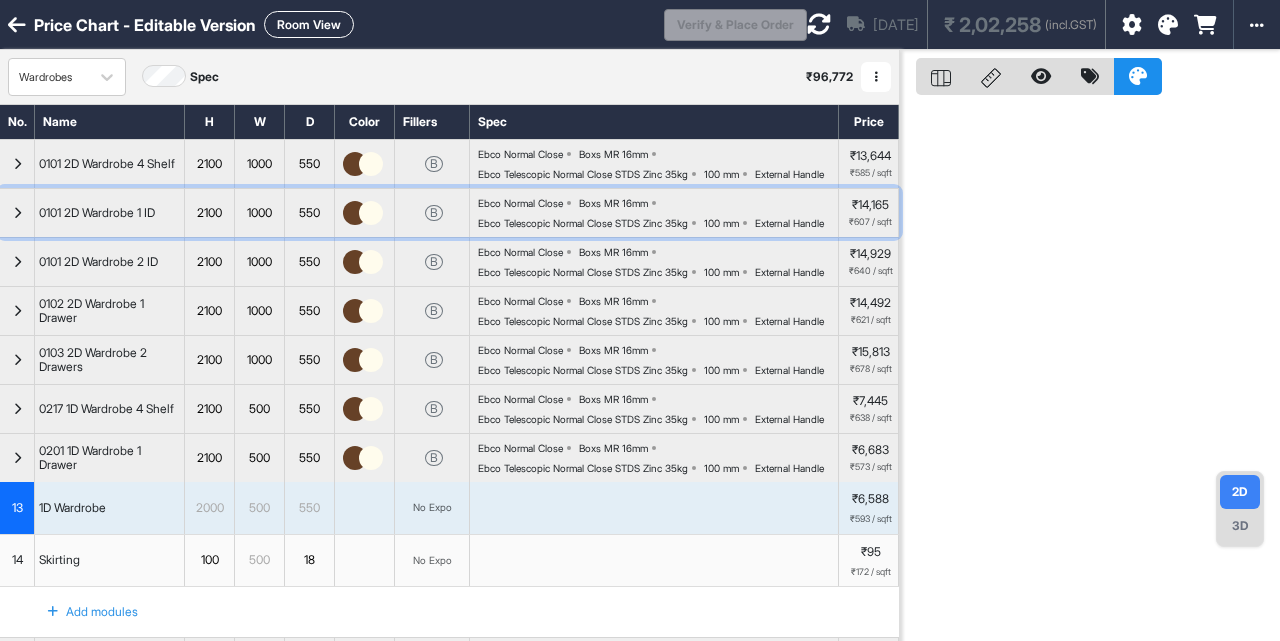 click at bounding box center (17, 213) 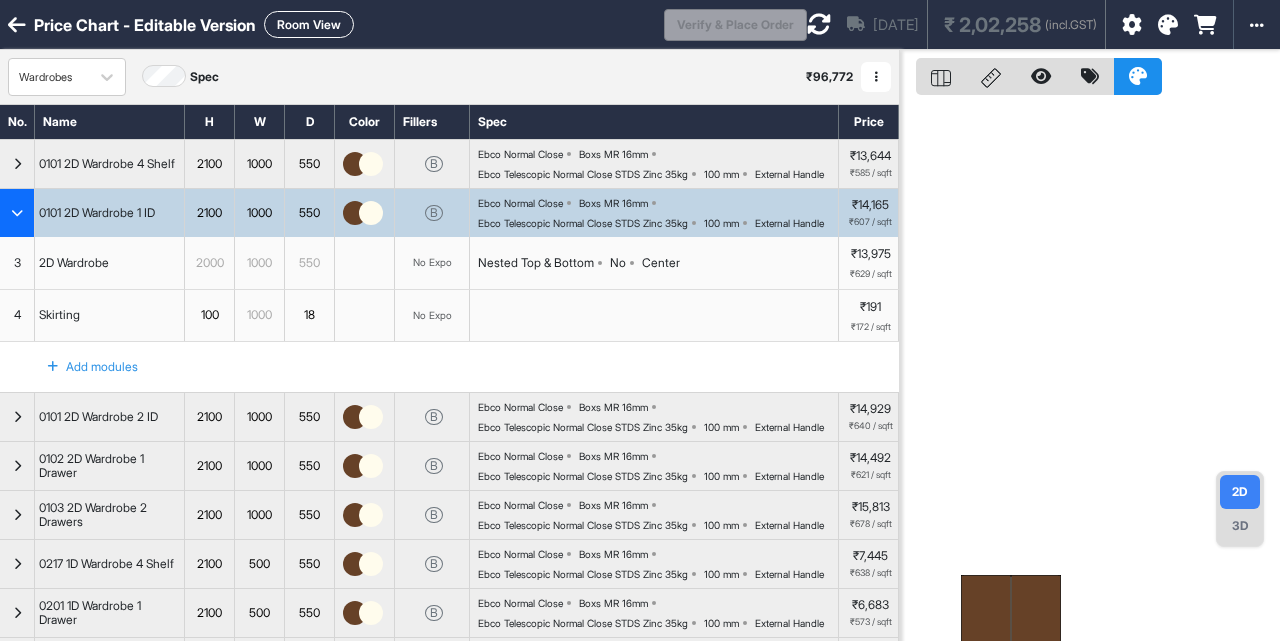 click on "3" at bounding box center (17, 263) 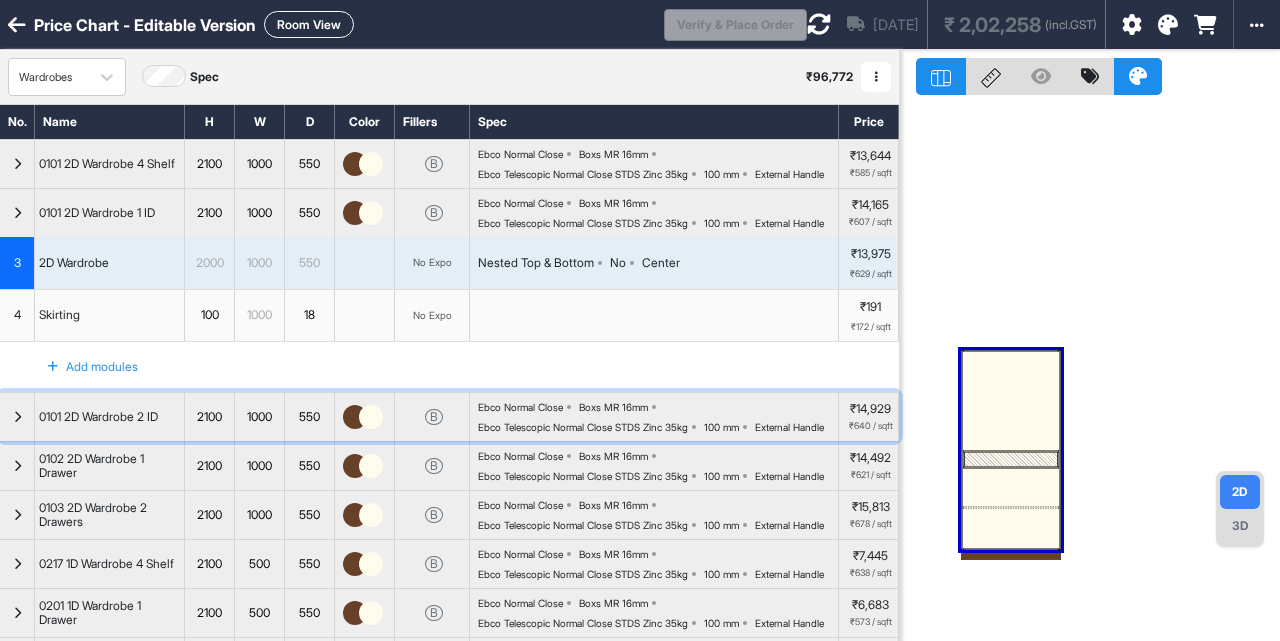 click at bounding box center [17, 417] 